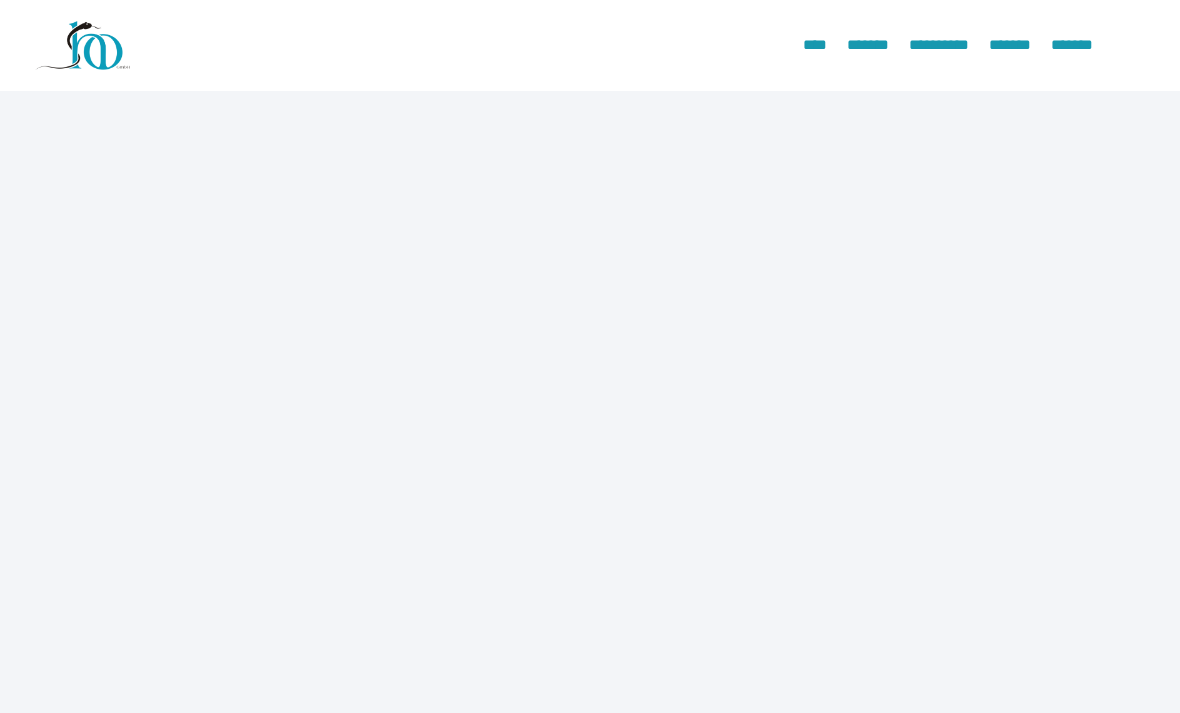 scroll, scrollTop: 0, scrollLeft: 0, axis: both 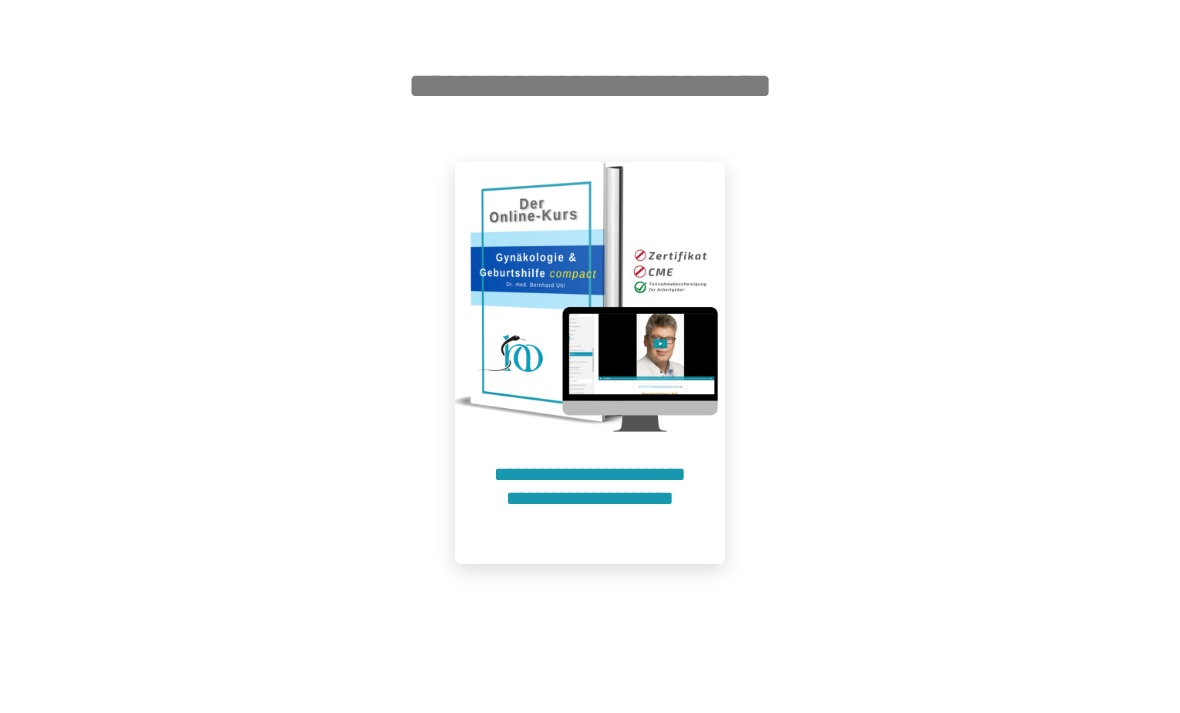 click at bounding box center (590, 297) 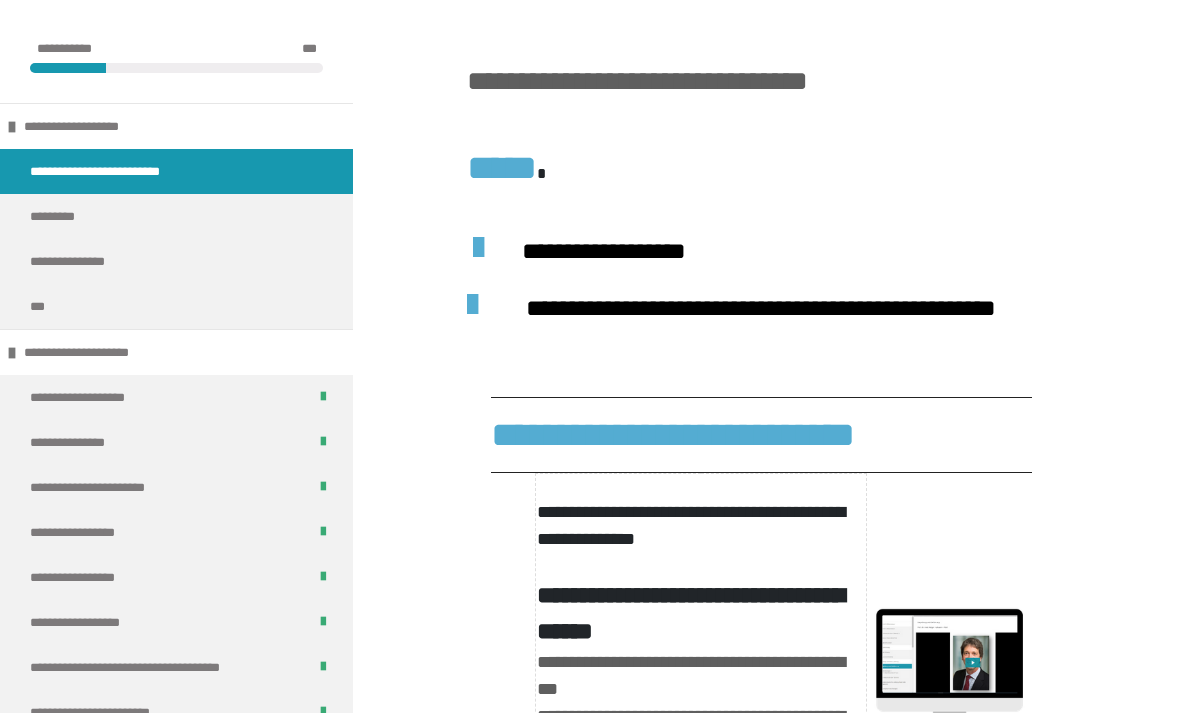 scroll, scrollTop: 1724, scrollLeft: 0, axis: vertical 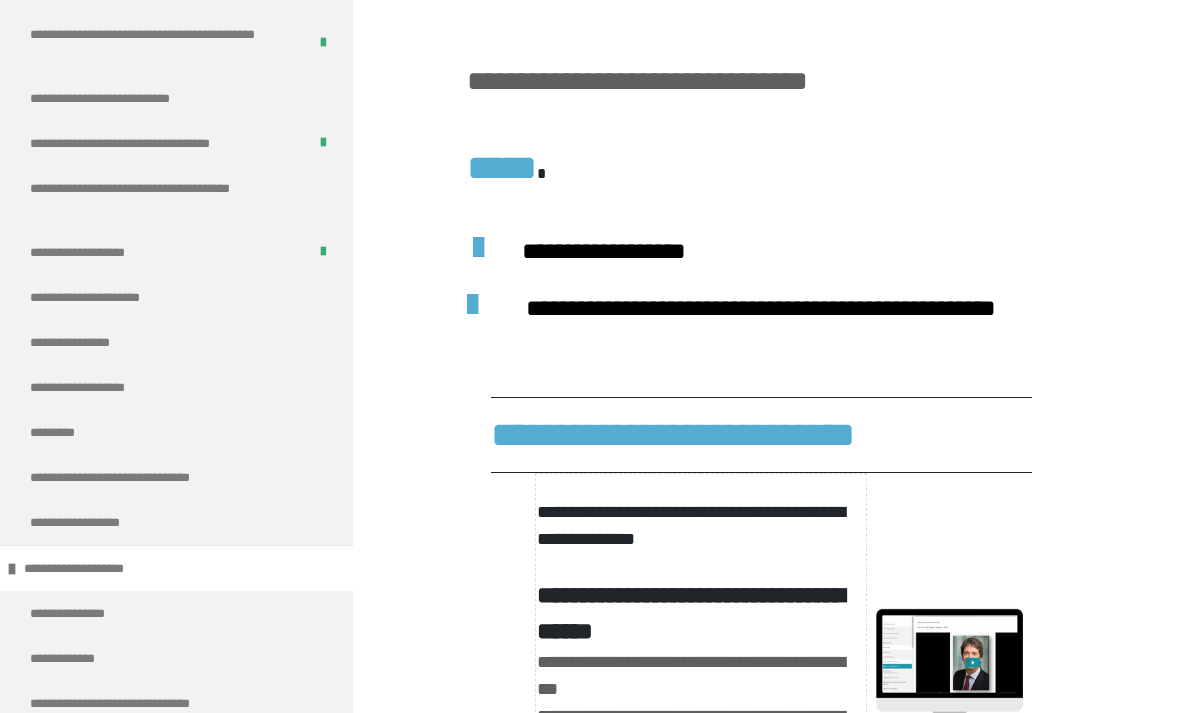click on "**********" at bounding box center (103, 297) 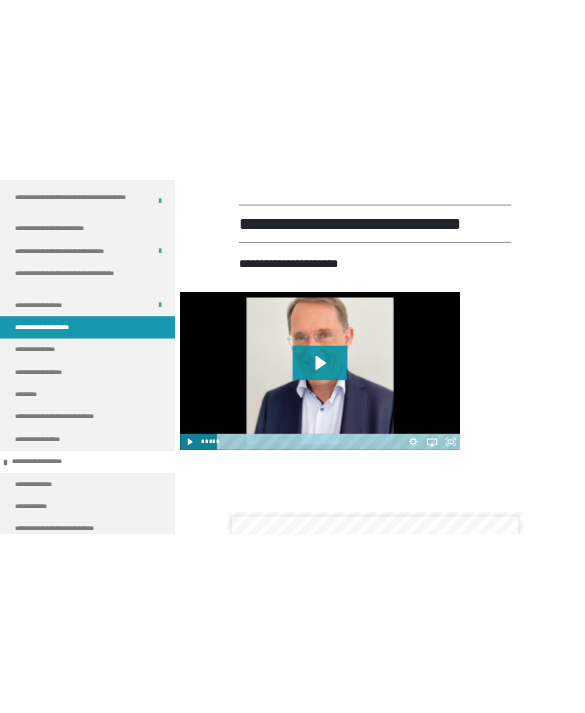 scroll, scrollTop: 450, scrollLeft: 0, axis: vertical 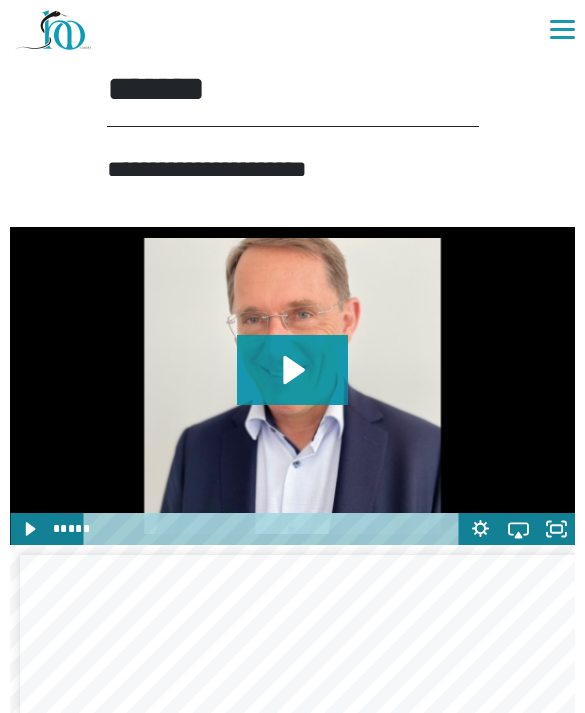 click 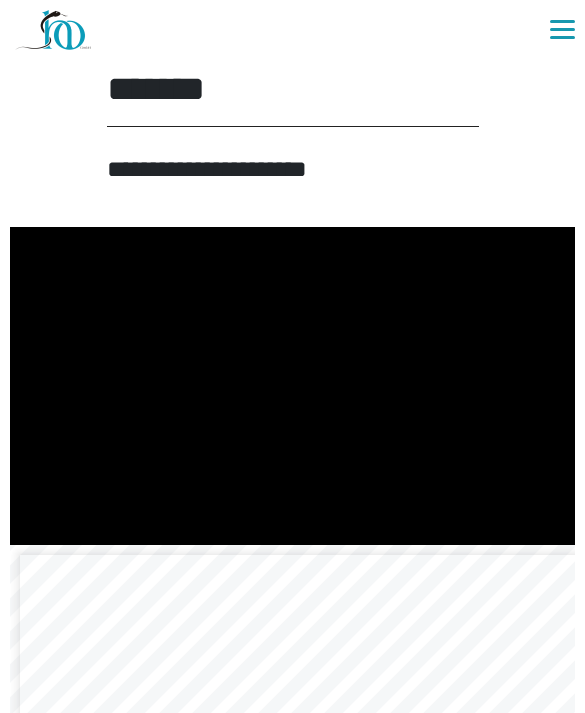 click 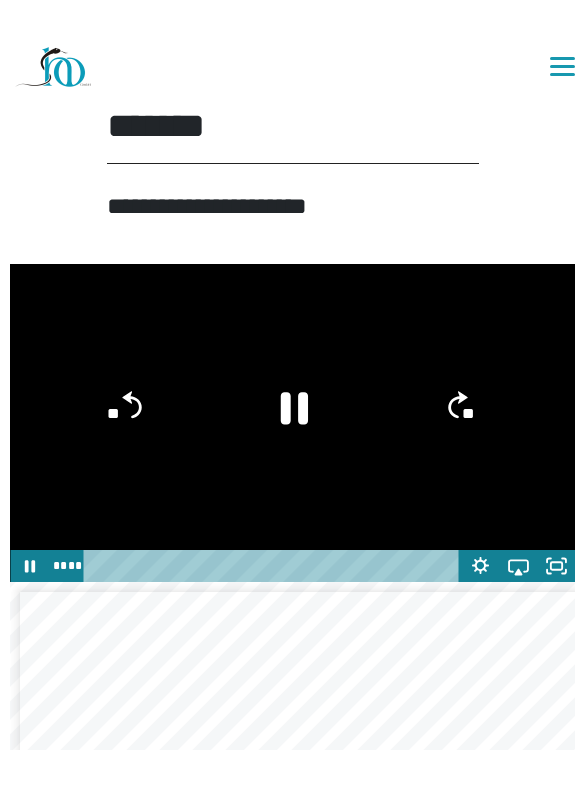 scroll, scrollTop: 24, scrollLeft: 0, axis: vertical 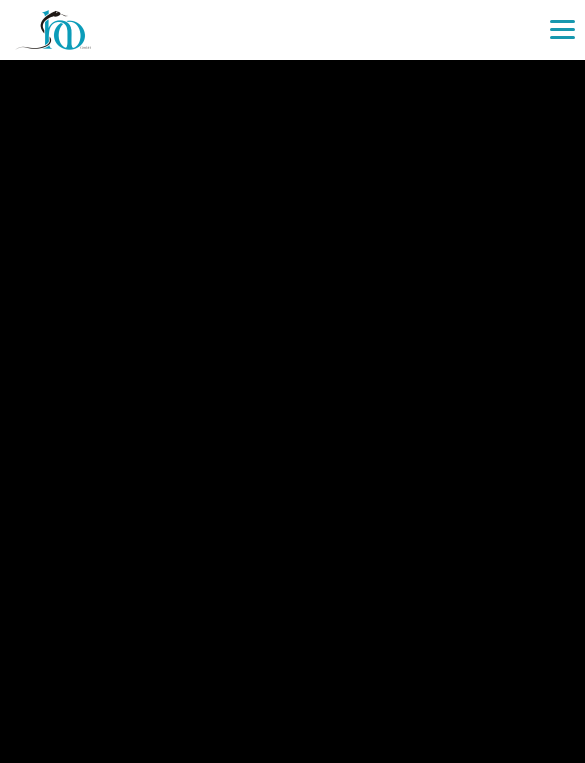 click at bounding box center [292, 381] 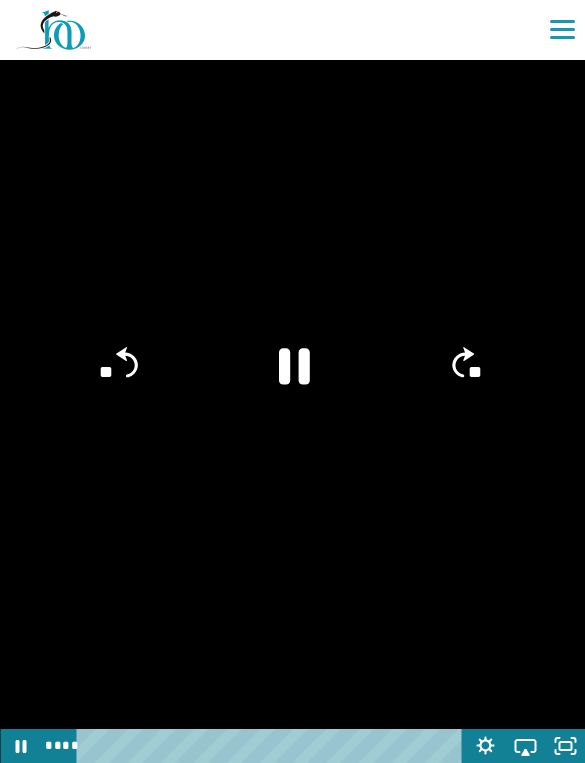 click 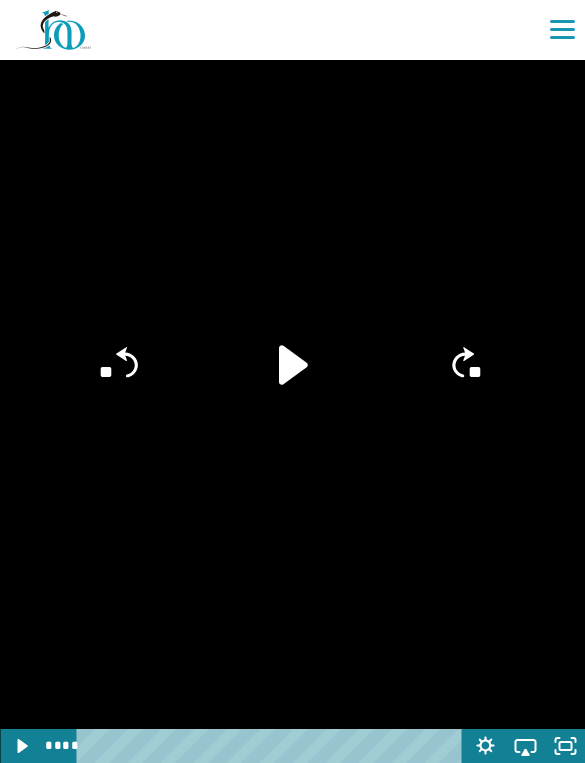 click 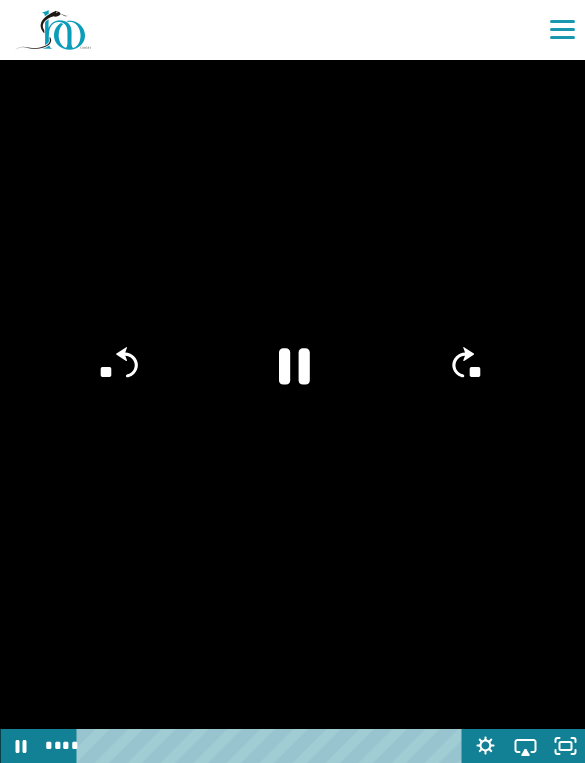 click 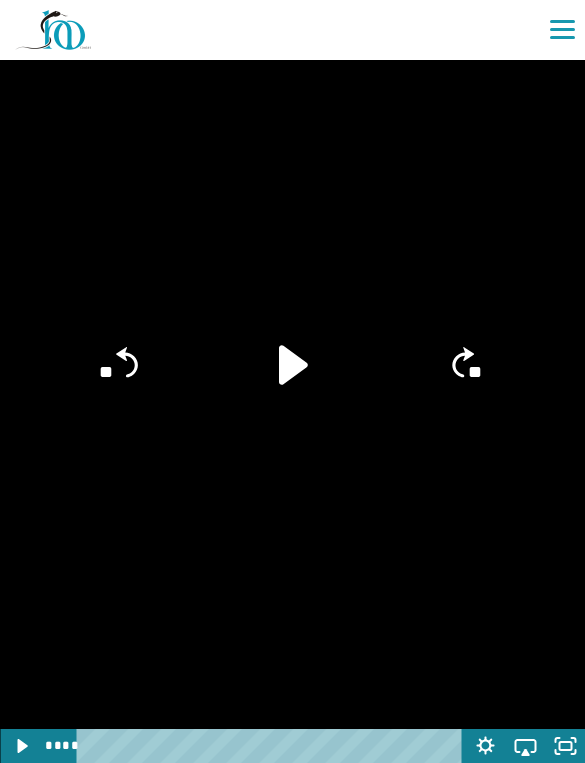 click 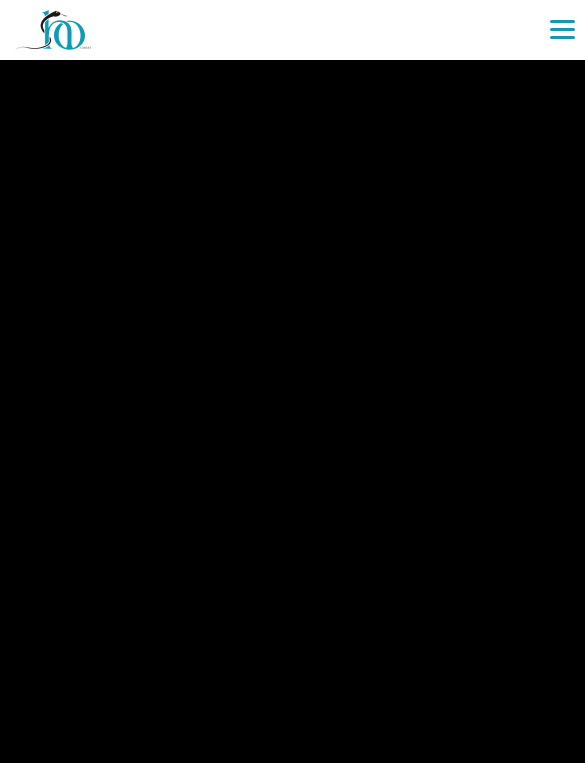 click at bounding box center [292, 381] 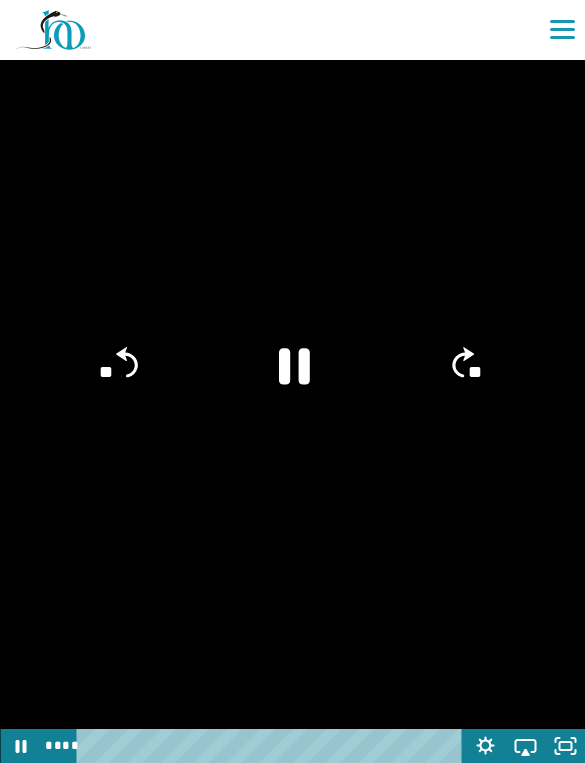 click 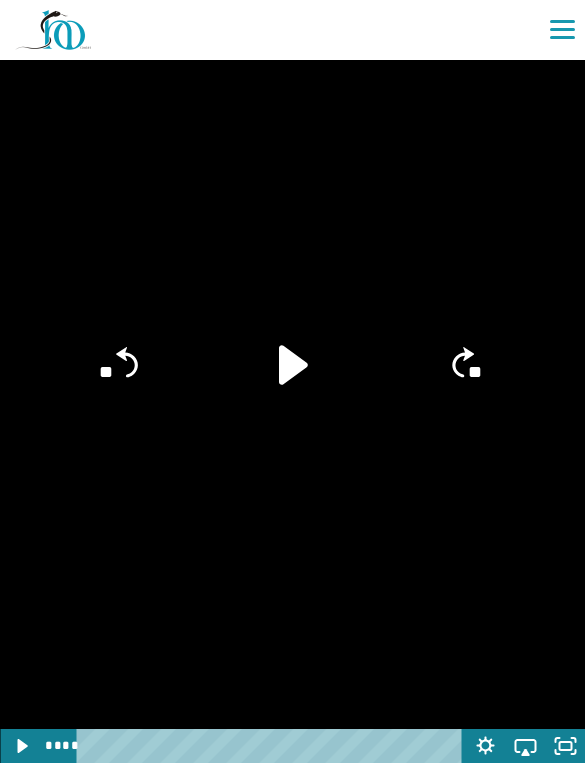 click 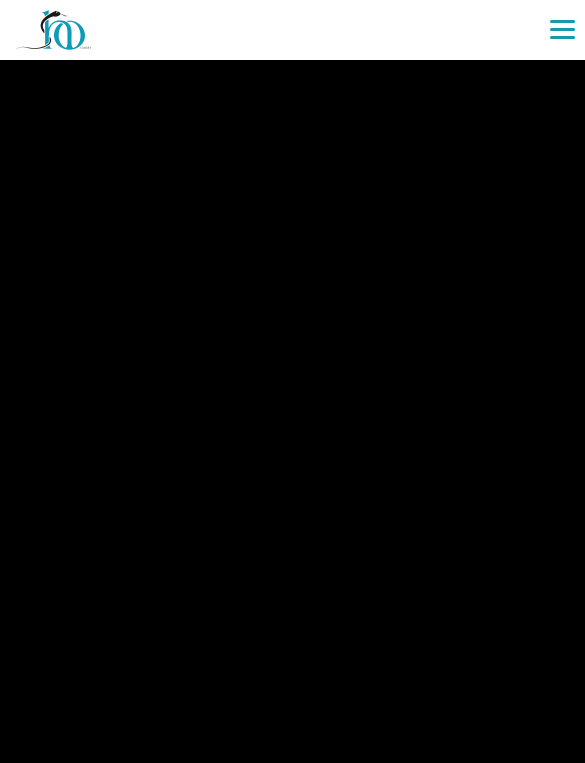 click at bounding box center (292, 381) 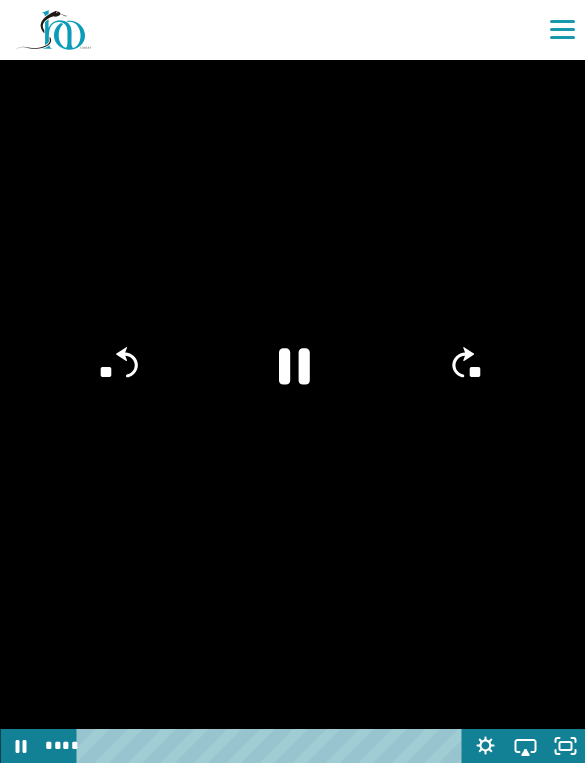 click 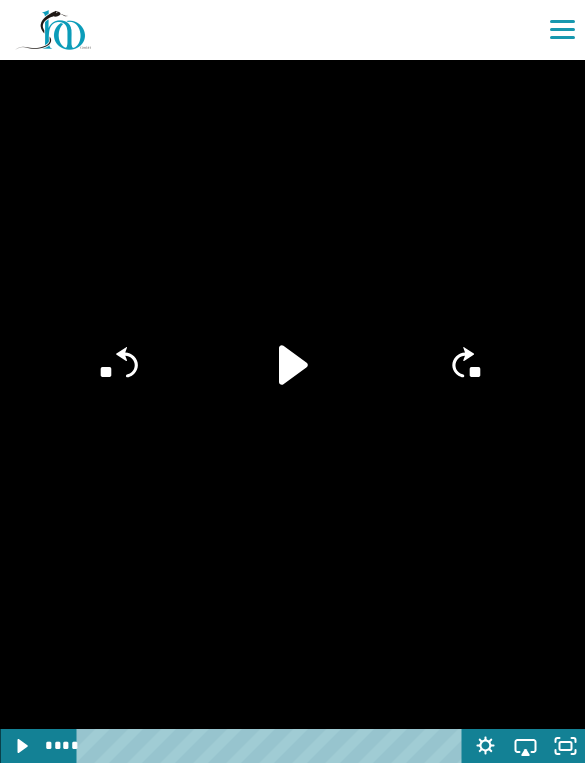 click 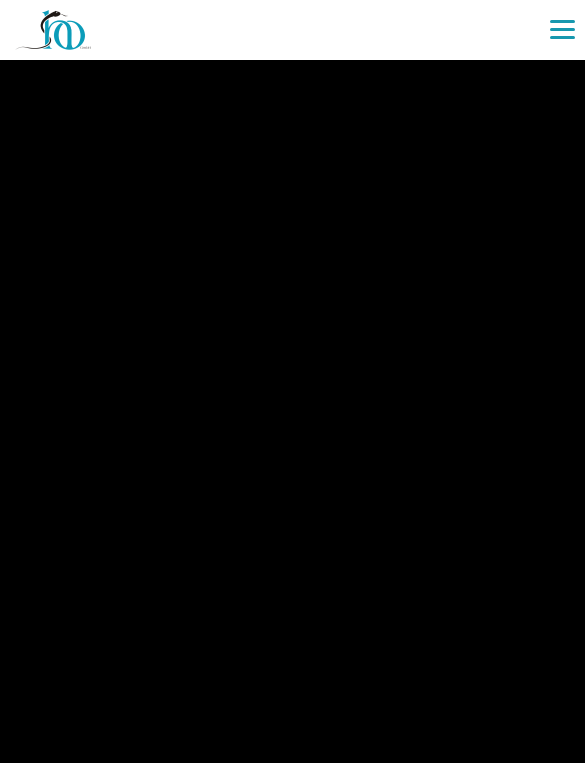 click at bounding box center [292, 381] 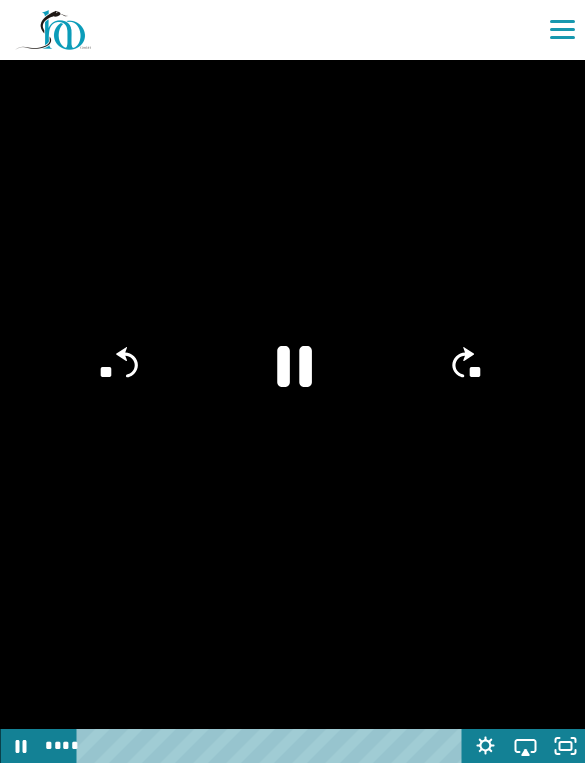 click 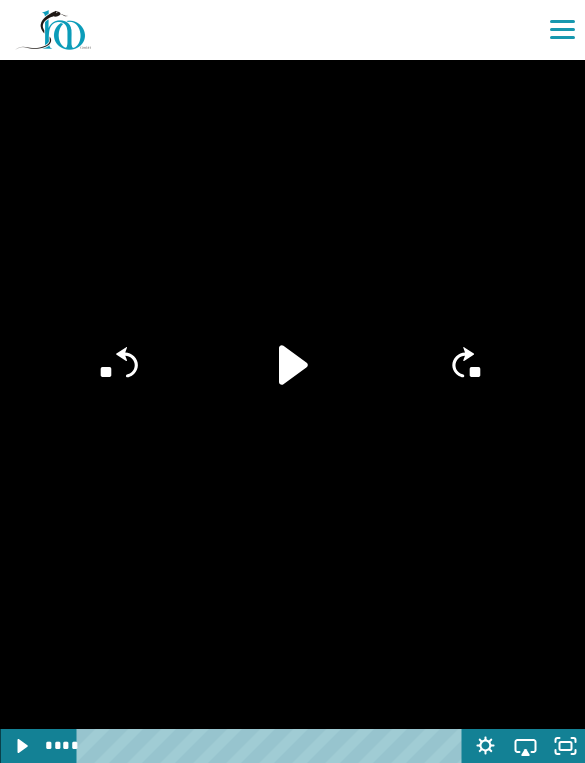 click 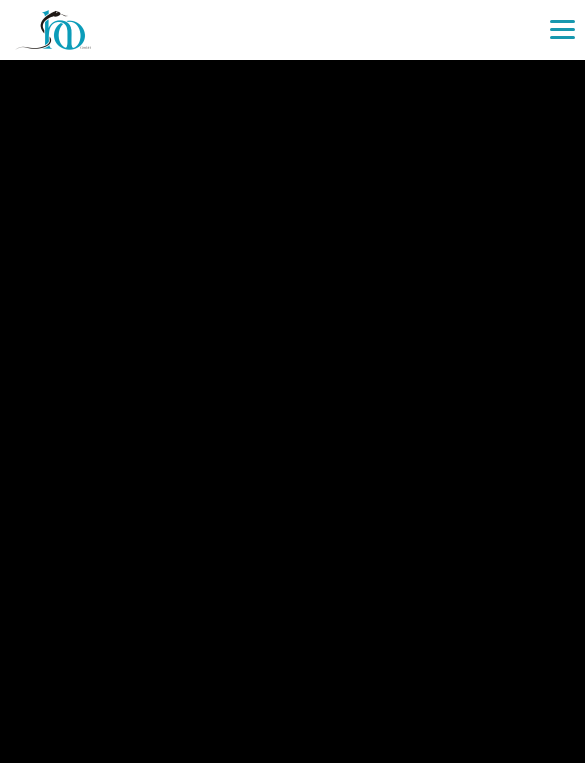 click at bounding box center [292, 381] 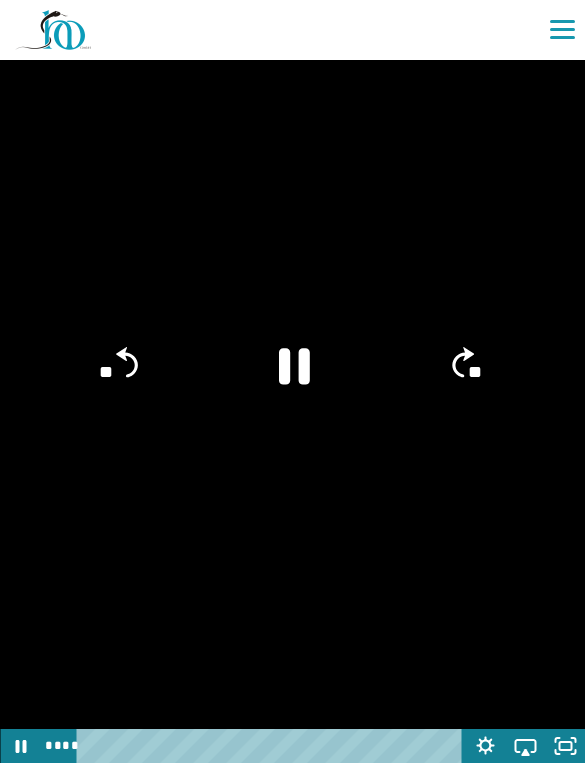 click 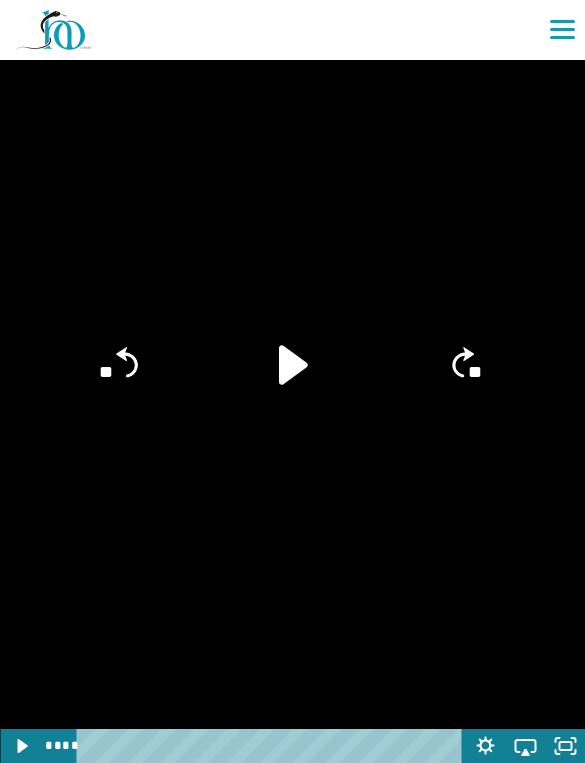 click 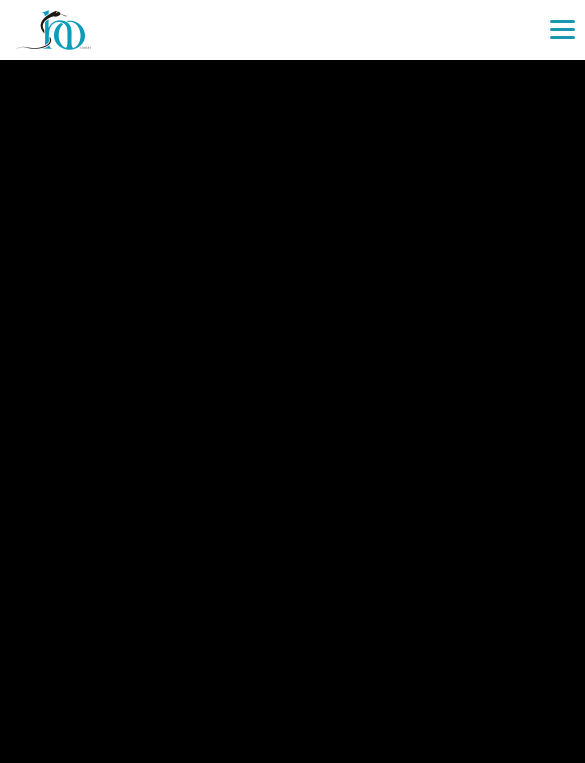 click at bounding box center (292, 381) 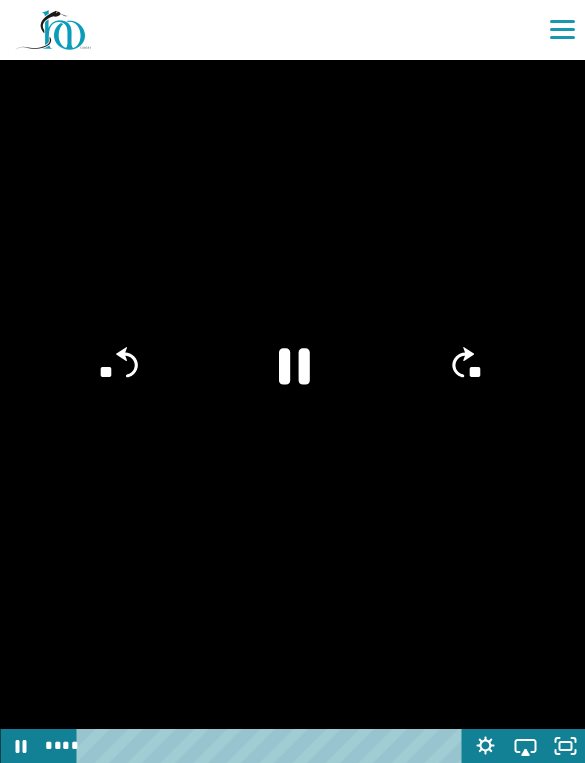 click 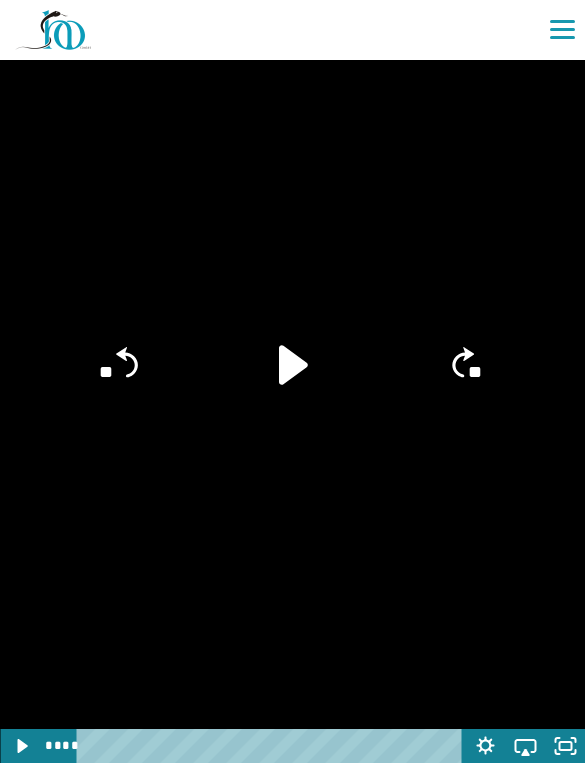 click 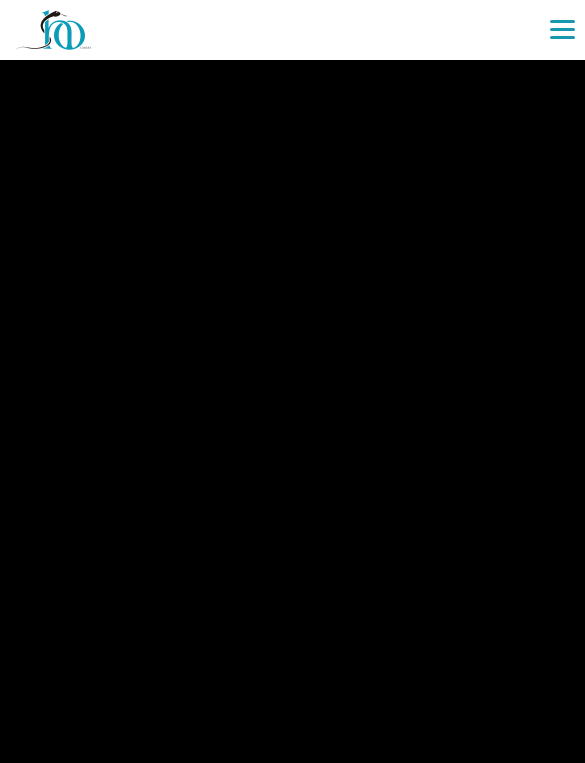 click at bounding box center (292, 381) 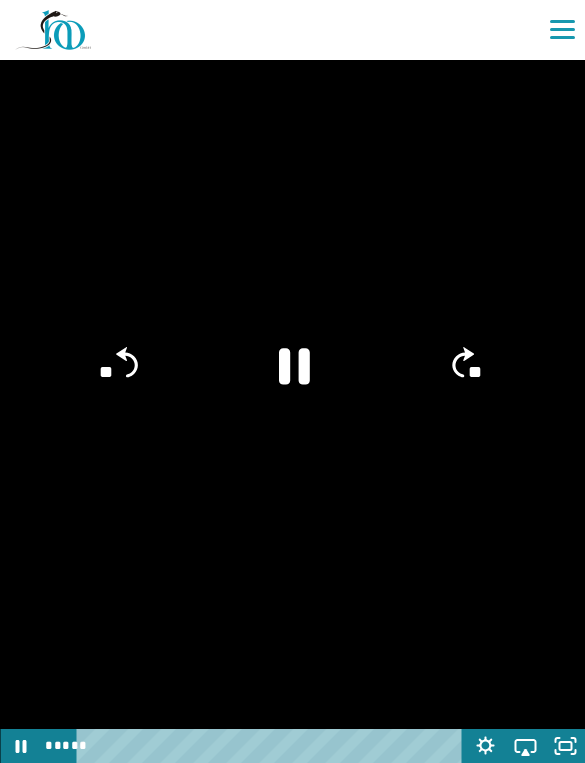 click 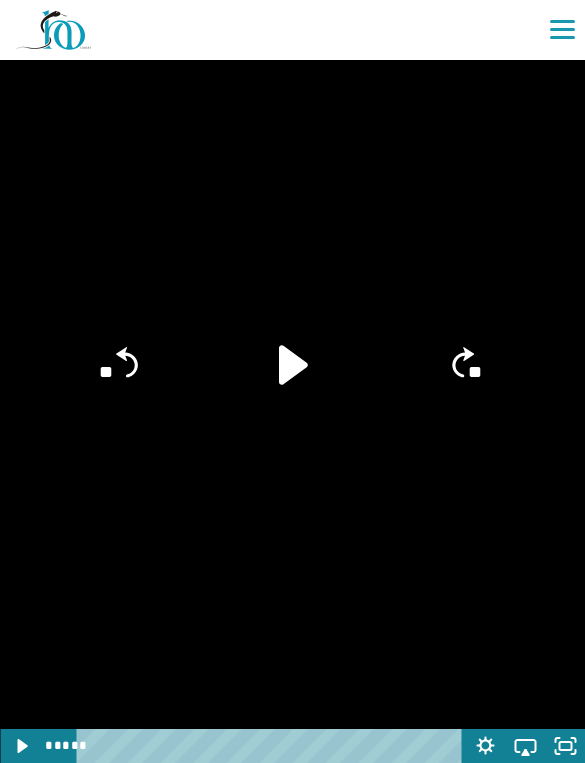 click 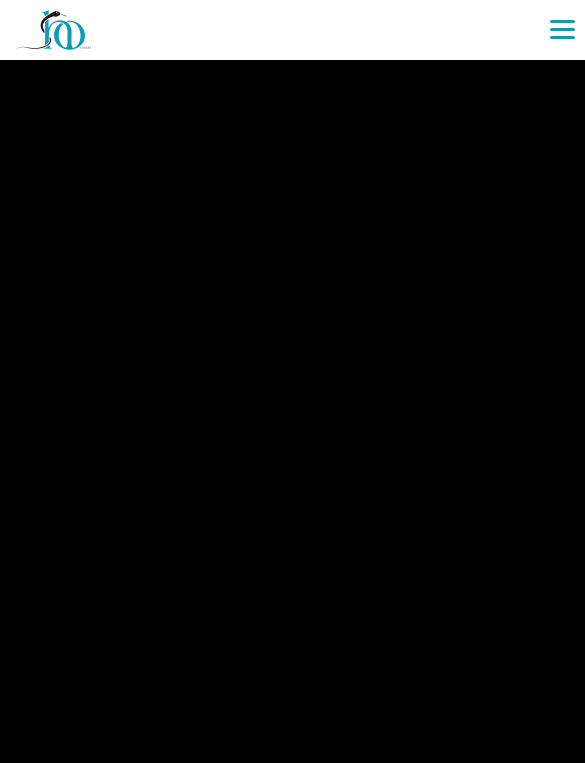 click at bounding box center (292, 381) 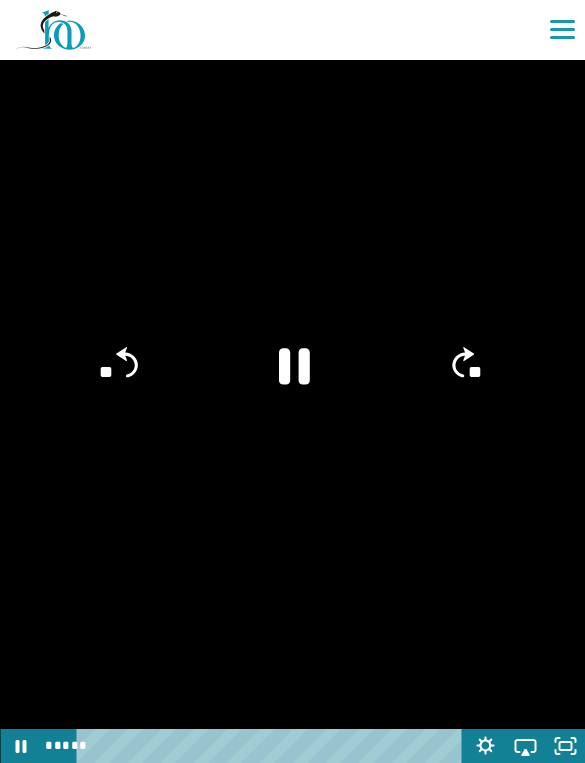 click 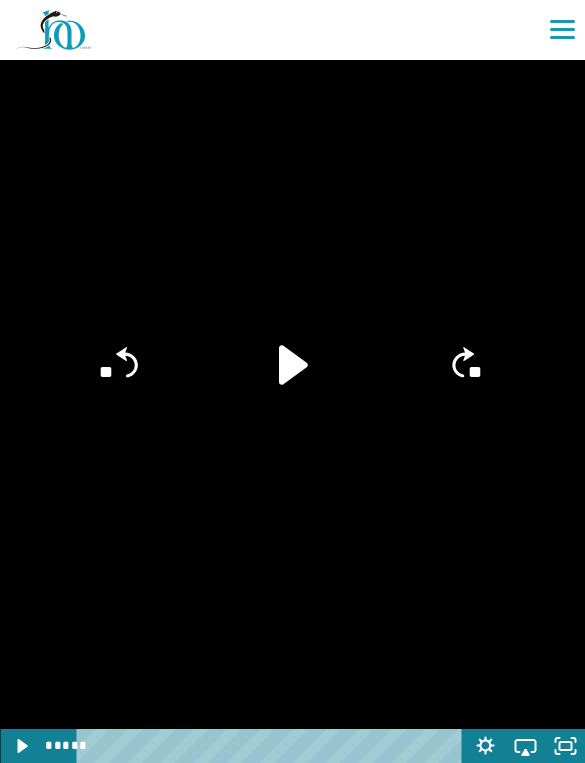 click 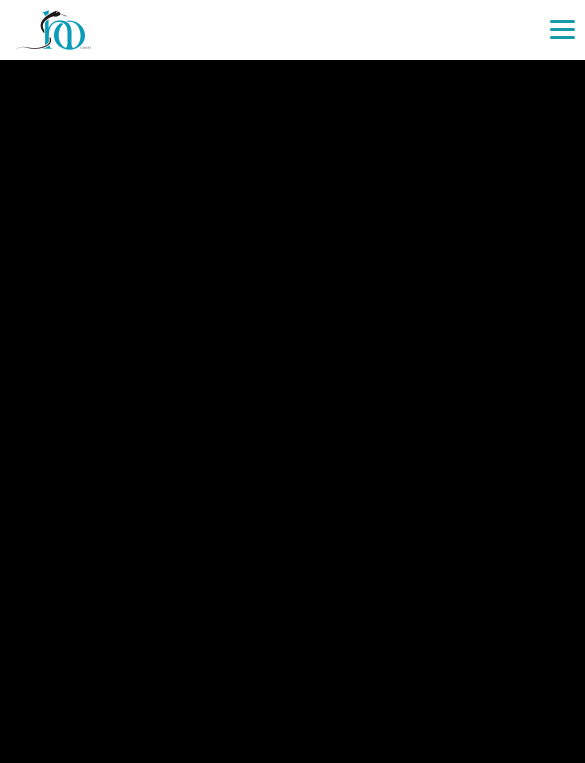click at bounding box center (292, 381) 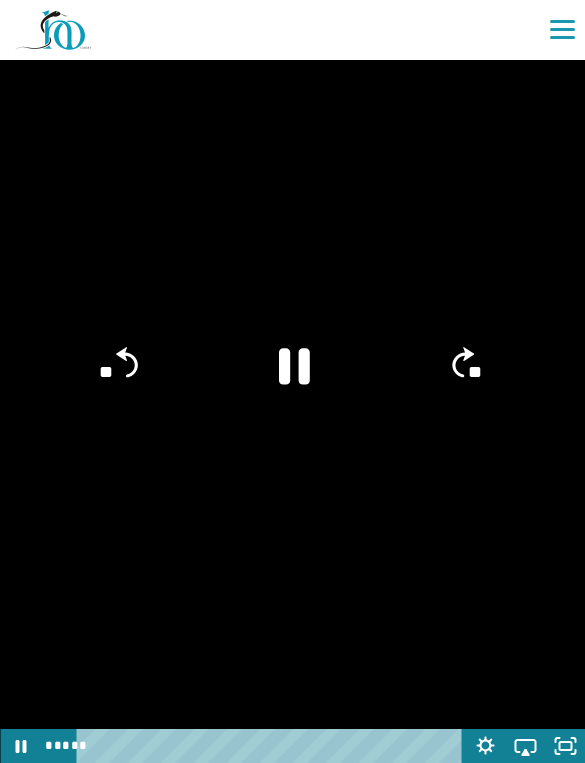 click 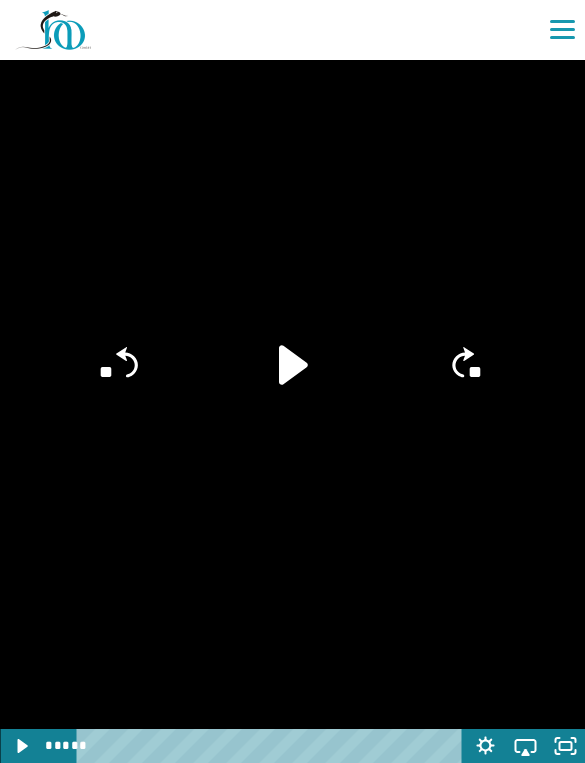 click 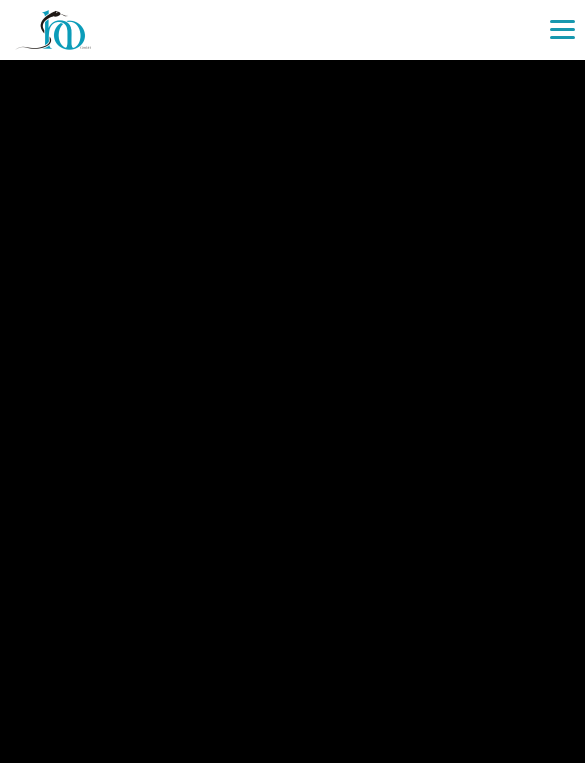click at bounding box center [292, 381] 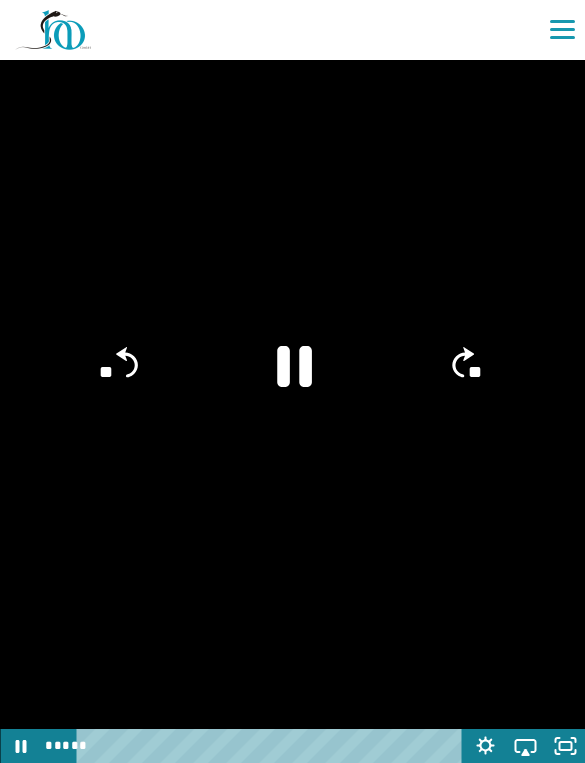 click 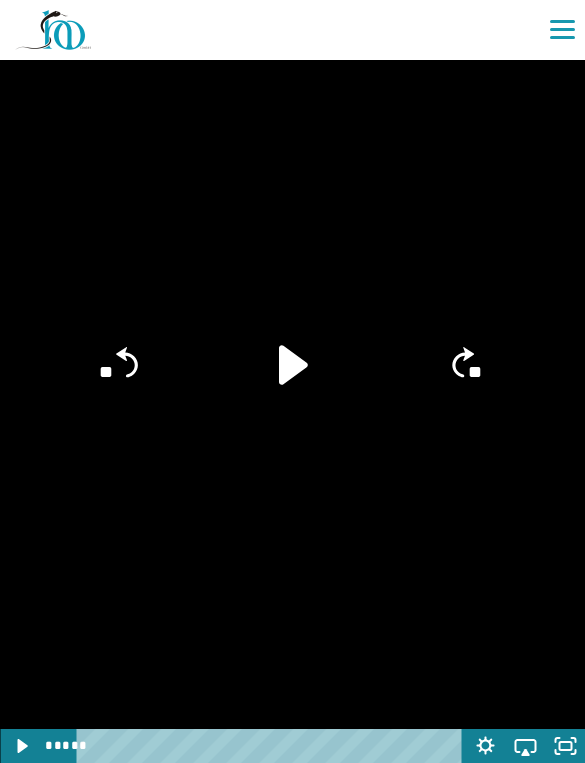 click 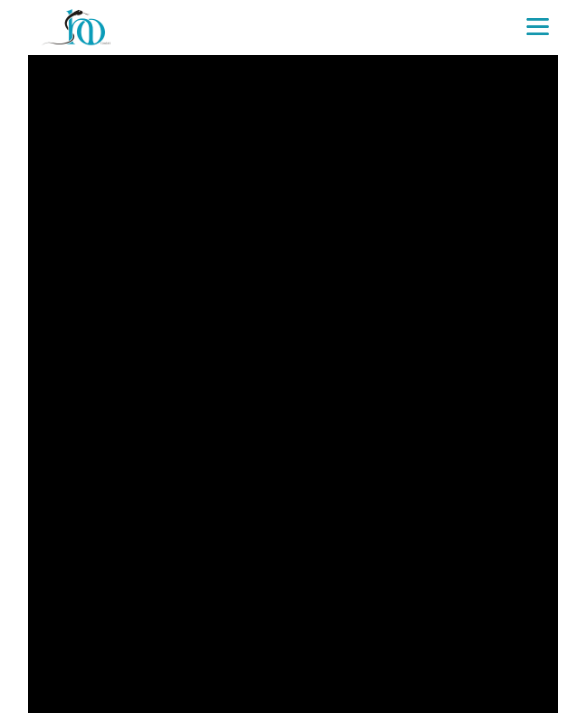 scroll, scrollTop: 450, scrollLeft: 0, axis: vertical 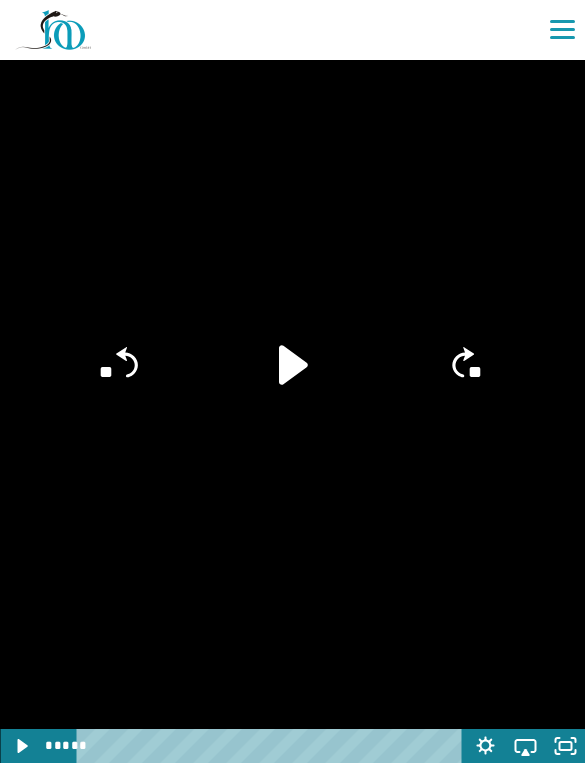 click 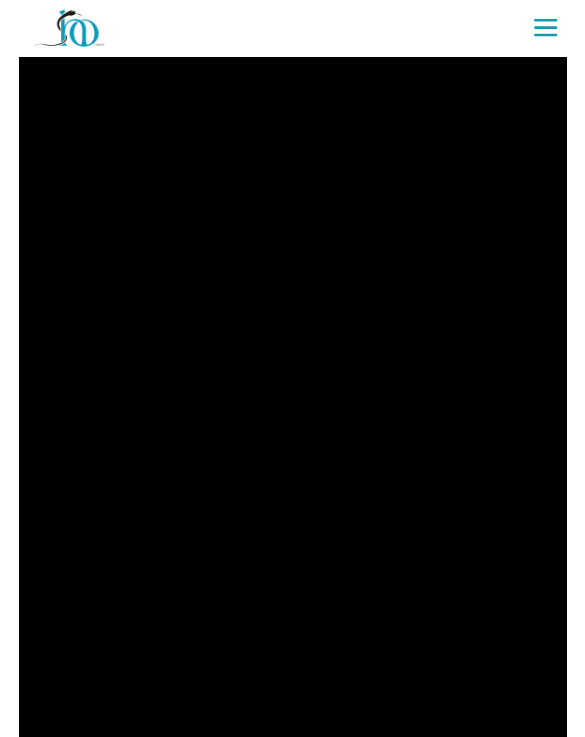 scroll, scrollTop: 534, scrollLeft: 0, axis: vertical 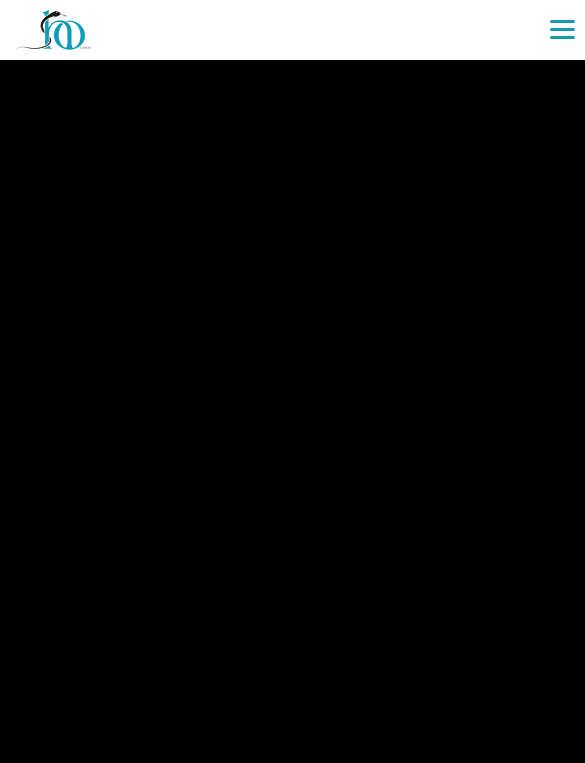 click at bounding box center [292, 381] 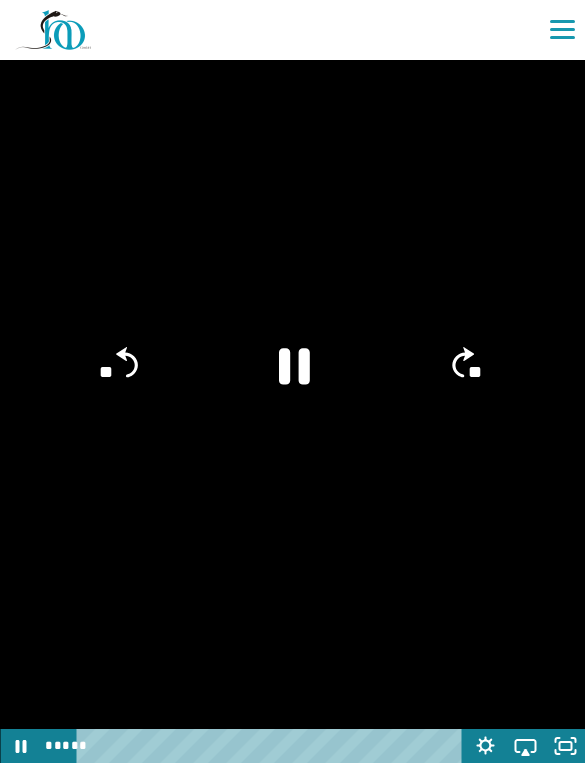 click 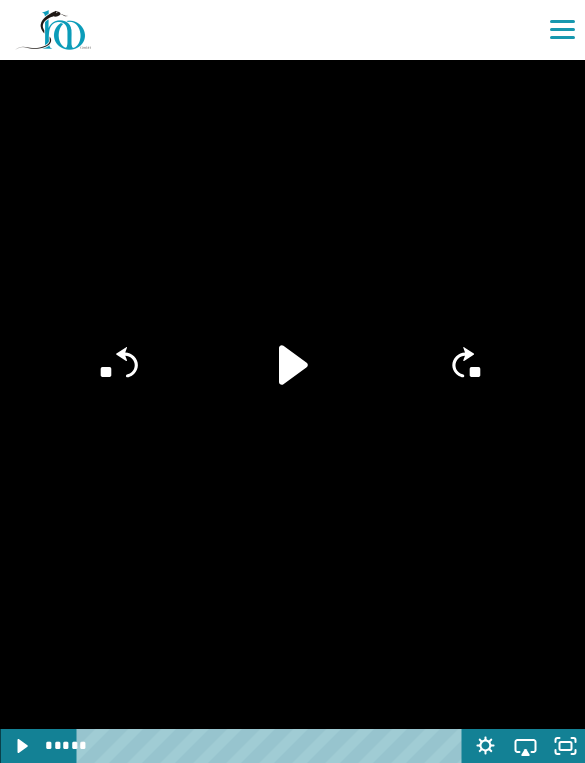 click 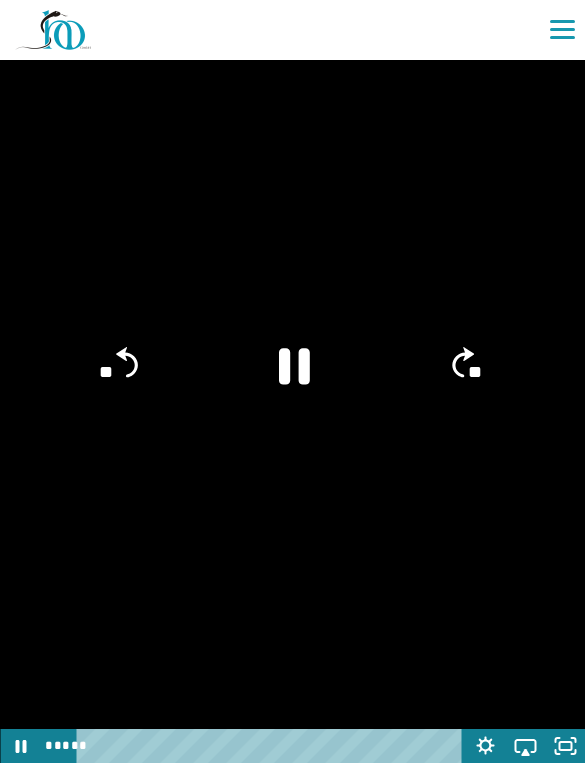 click 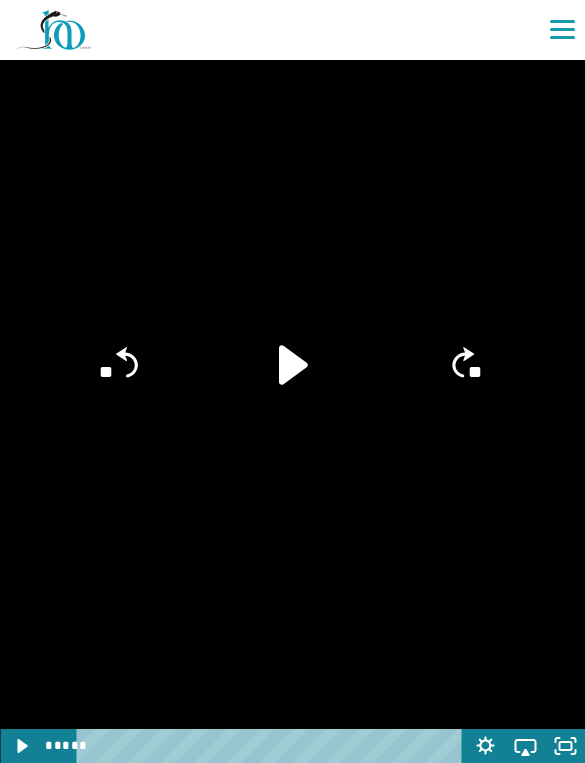 click at bounding box center [292, 381] 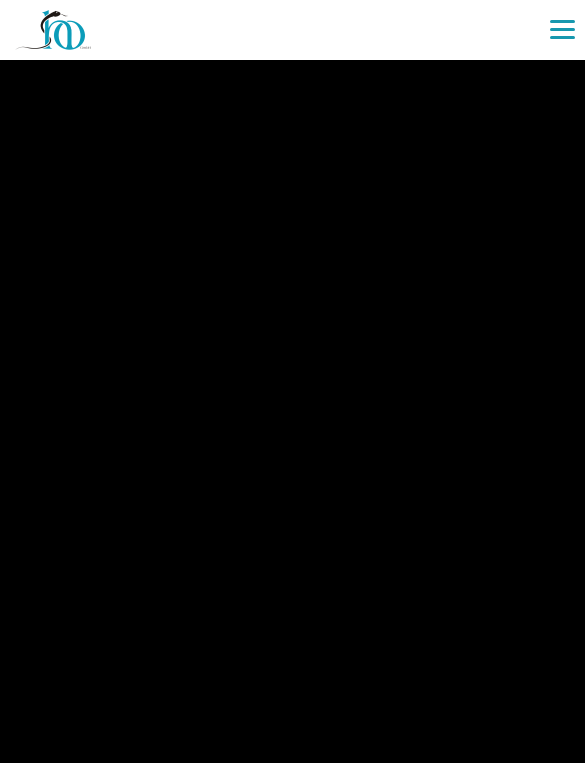 click at bounding box center [292, 381] 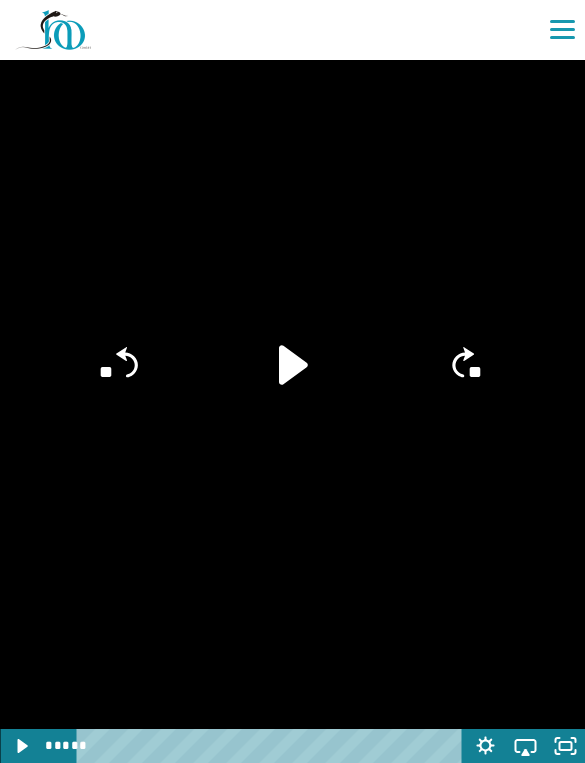 click 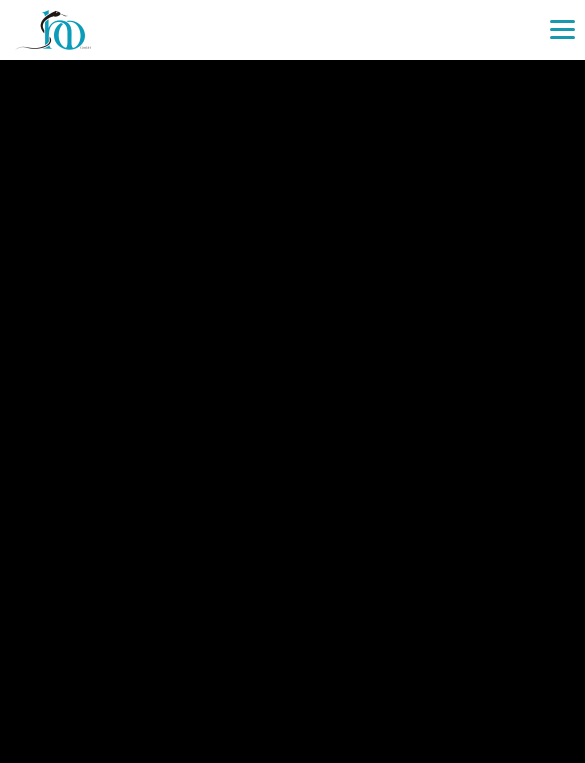 click at bounding box center [292, 381] 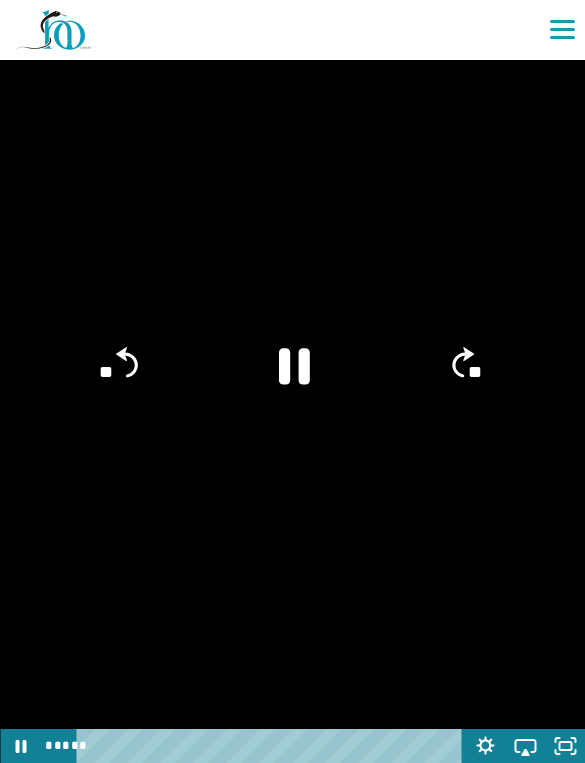 click on "**" 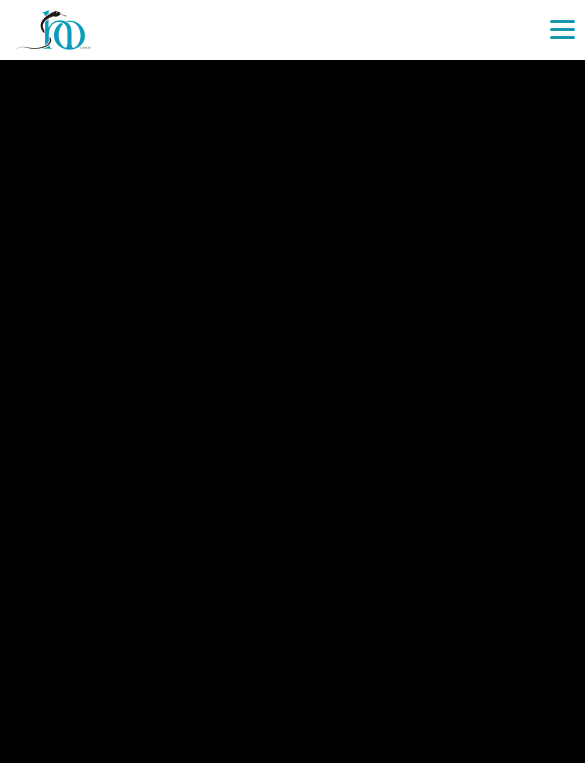 click at bounding box center [292, 381] 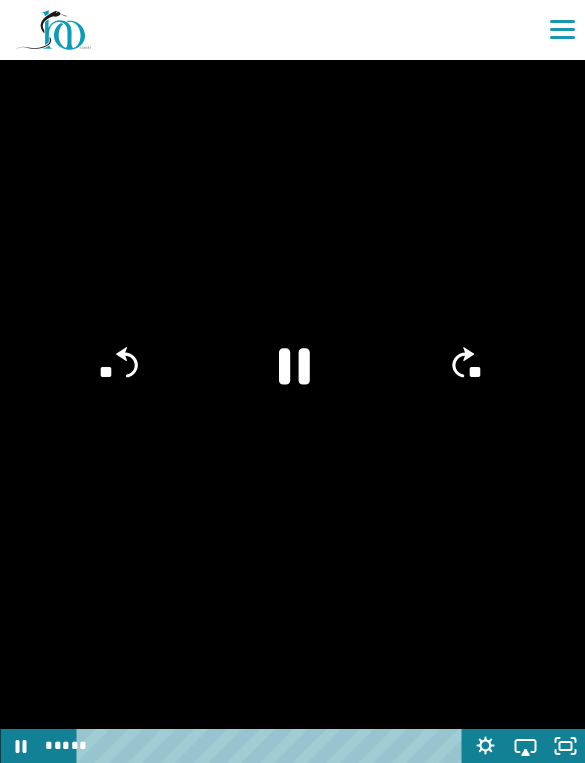 click 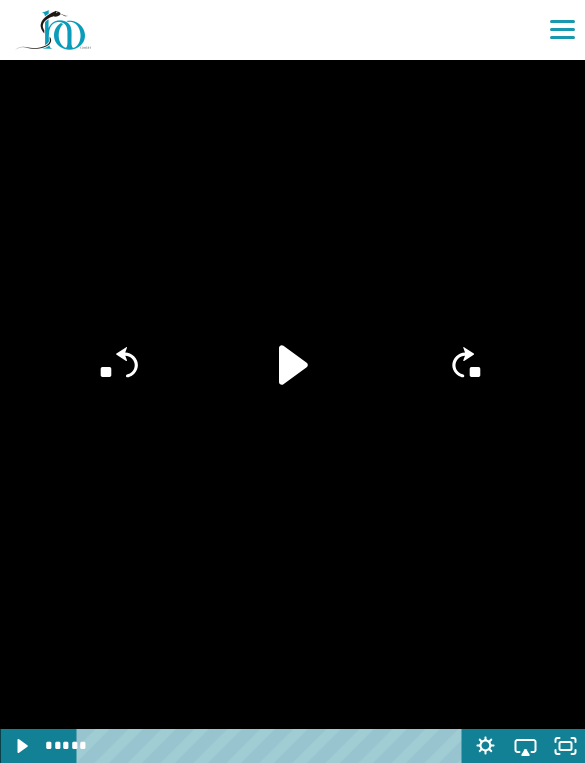 click 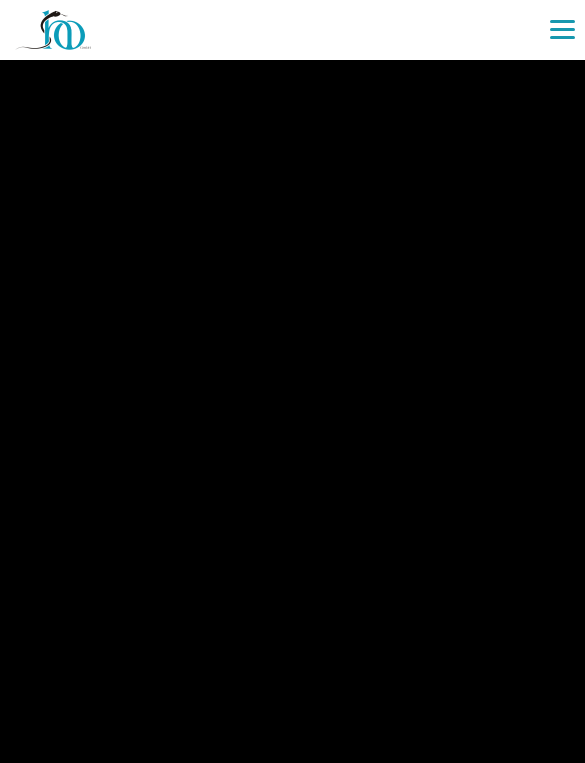 click at bounding box center [292, 381] 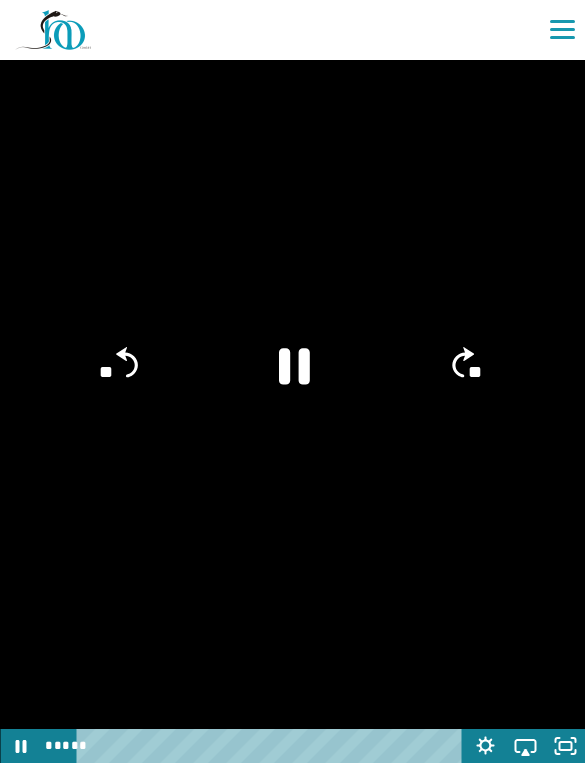 click 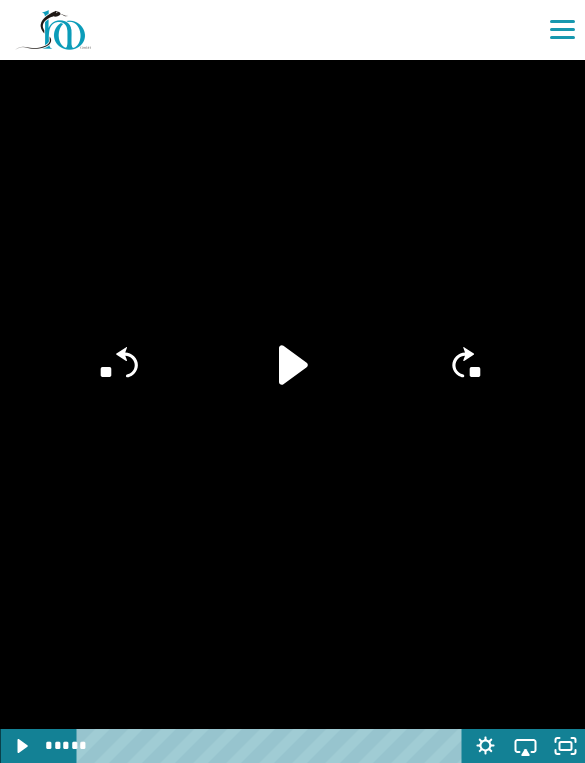 click 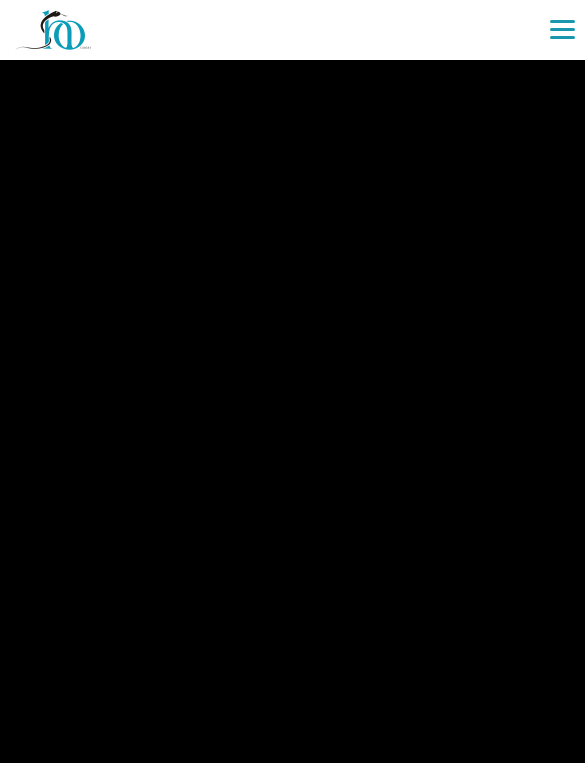 click at bounding box center (292, 381) 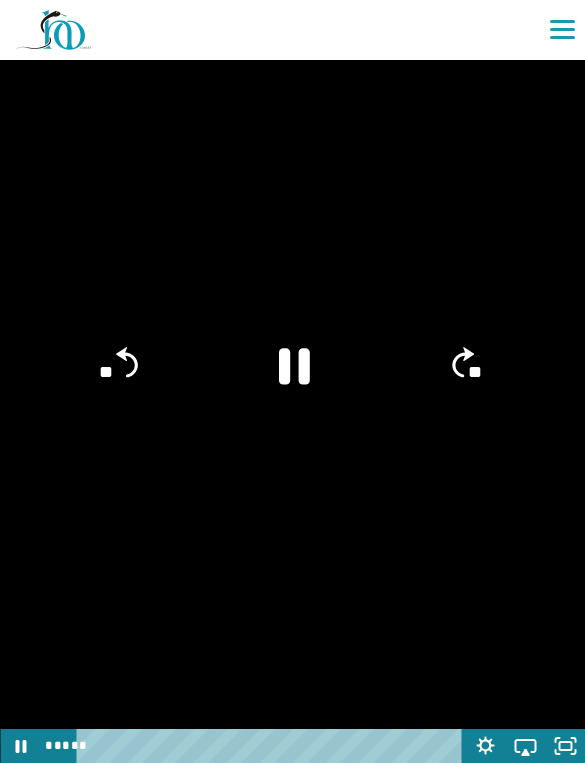 click 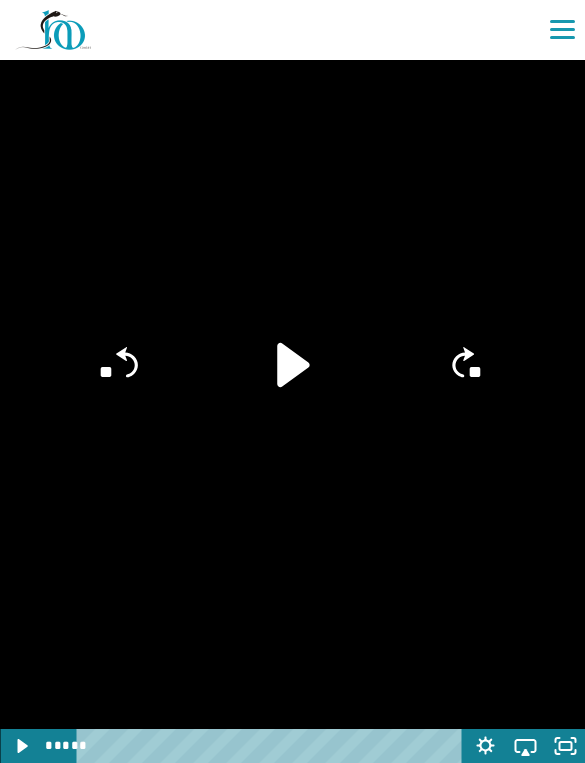 click 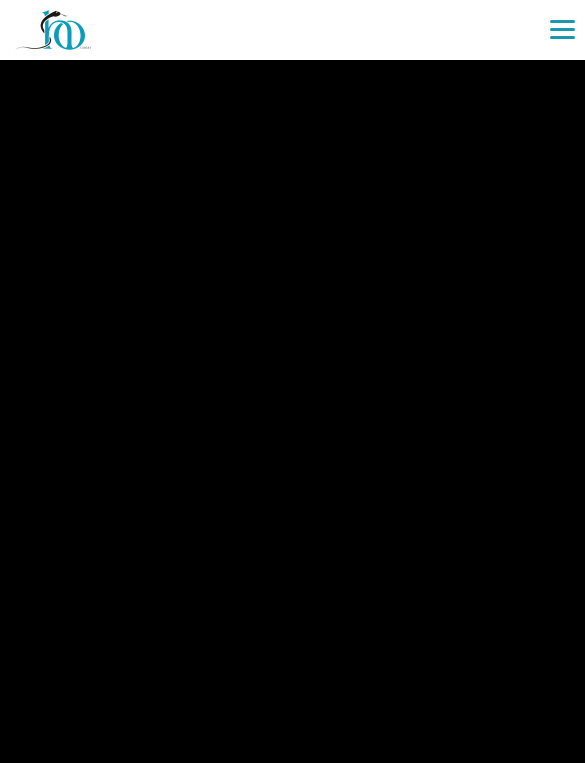 click at bounding box center [292, 381] 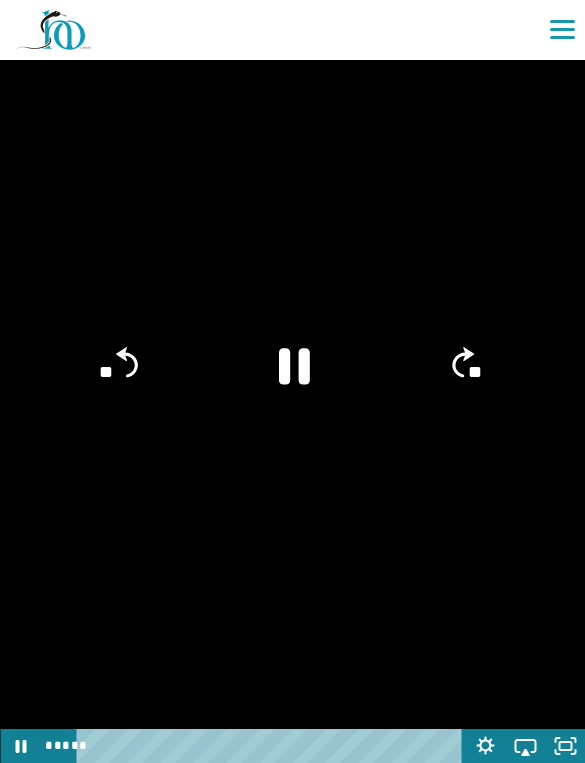 click 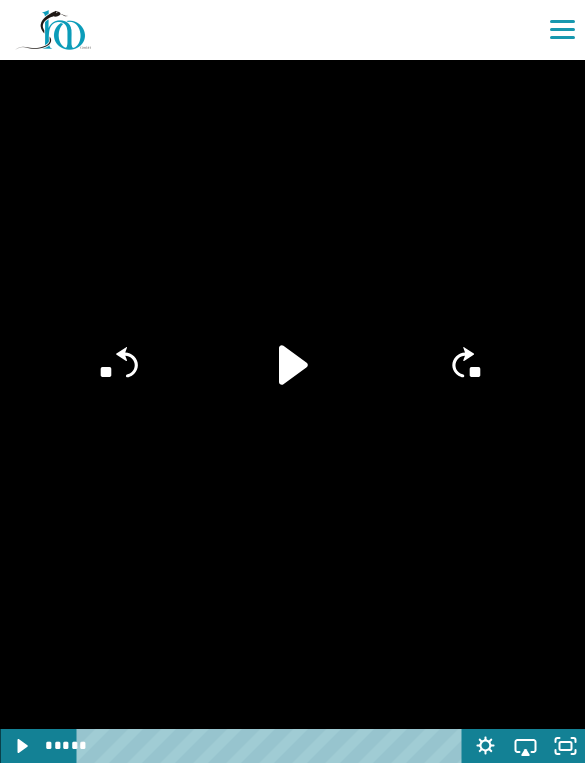 click 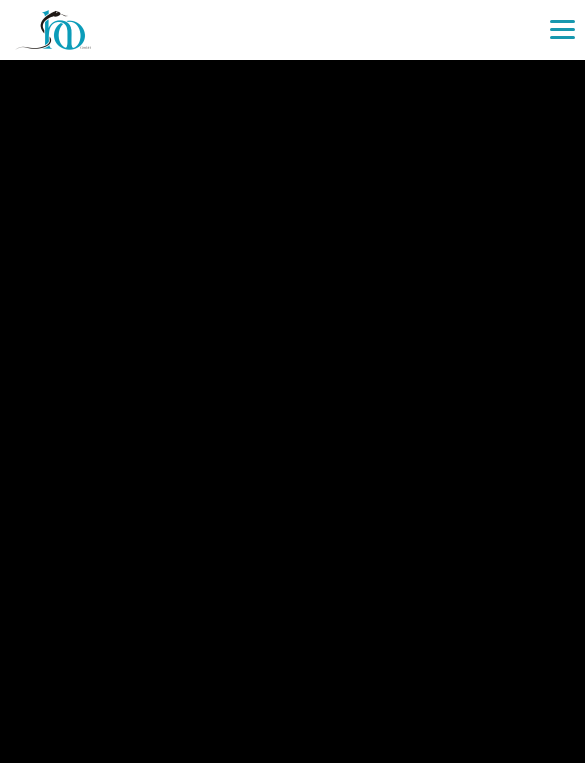 click at bounding box center (292, 381) 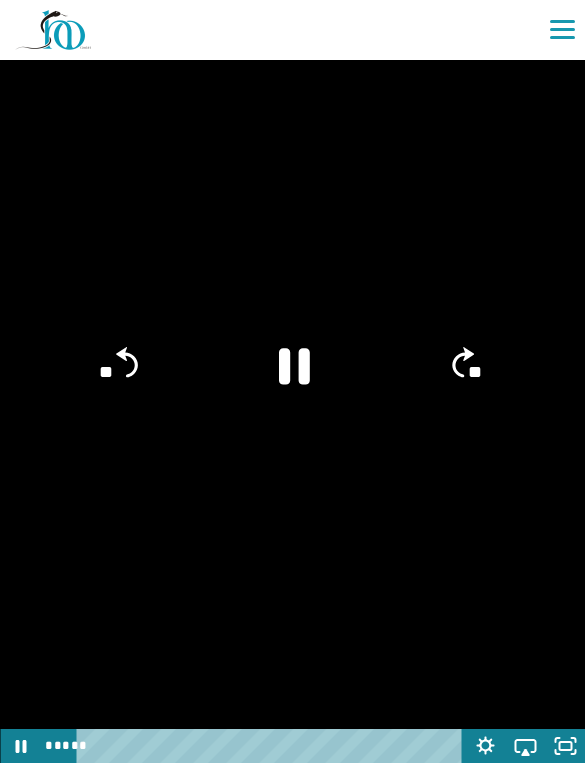click 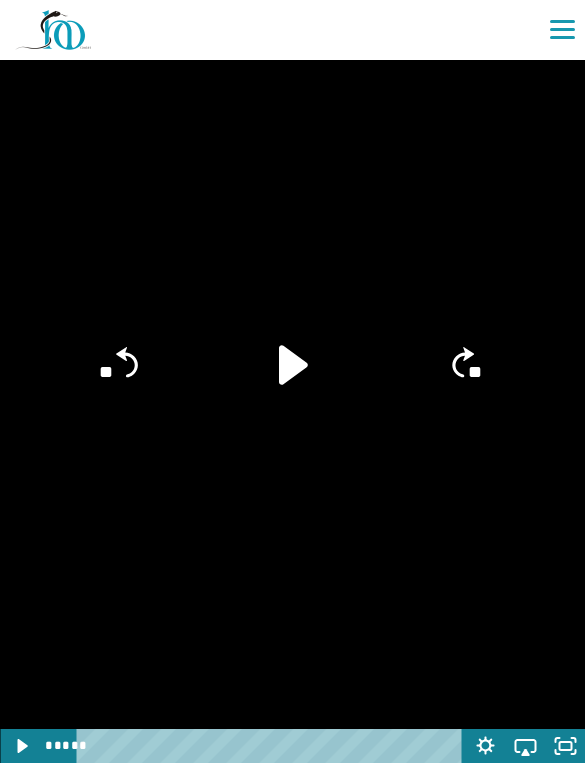 click 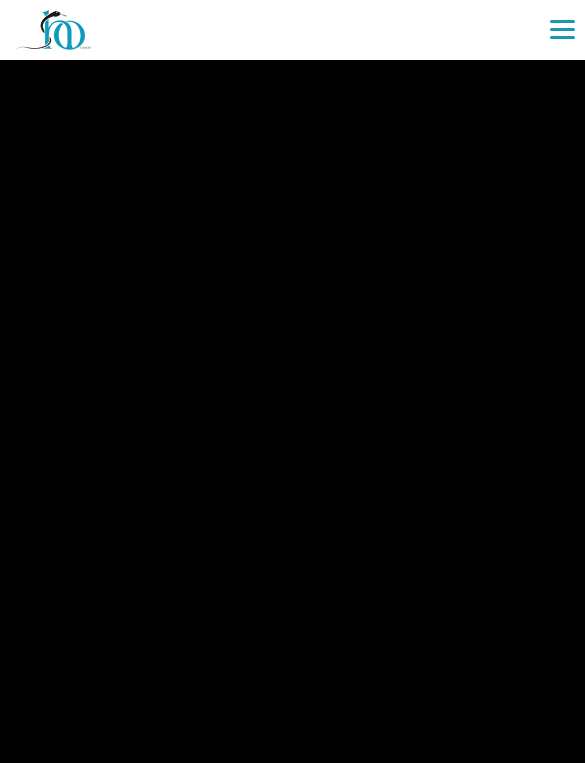 click at bounding box center [292, 381] 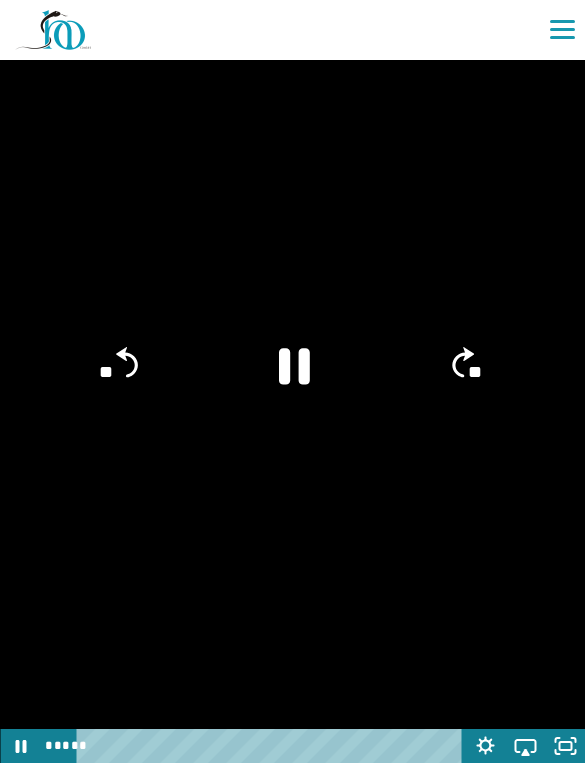 click 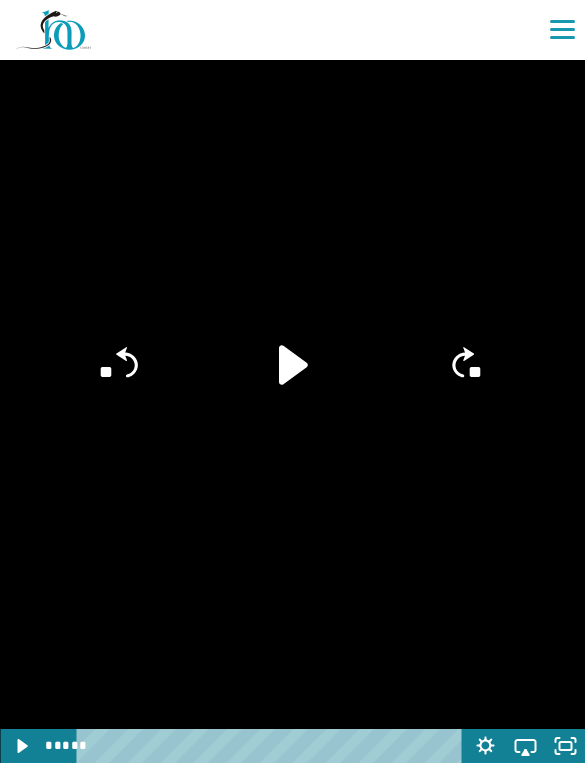 click 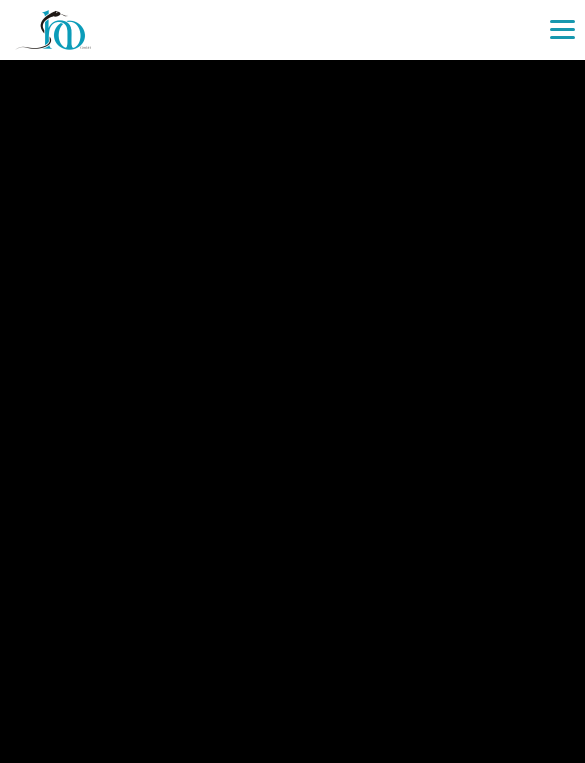 click at bounding box center [292, 381] 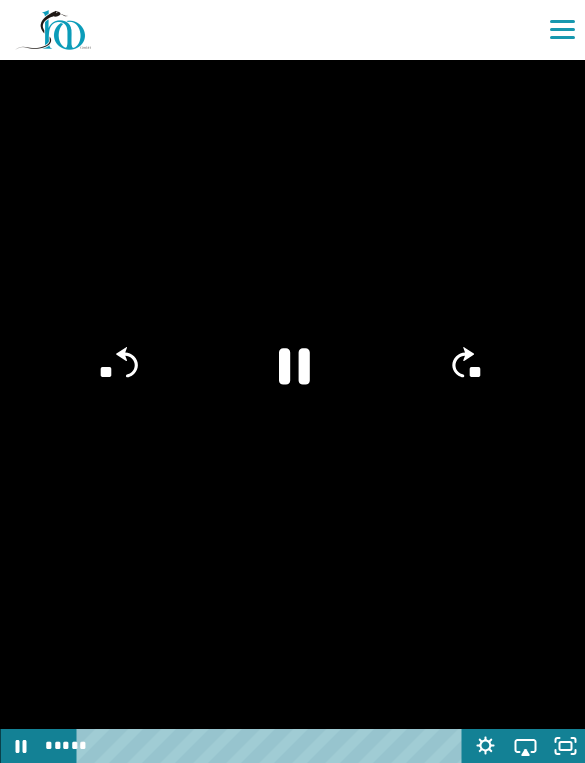 click 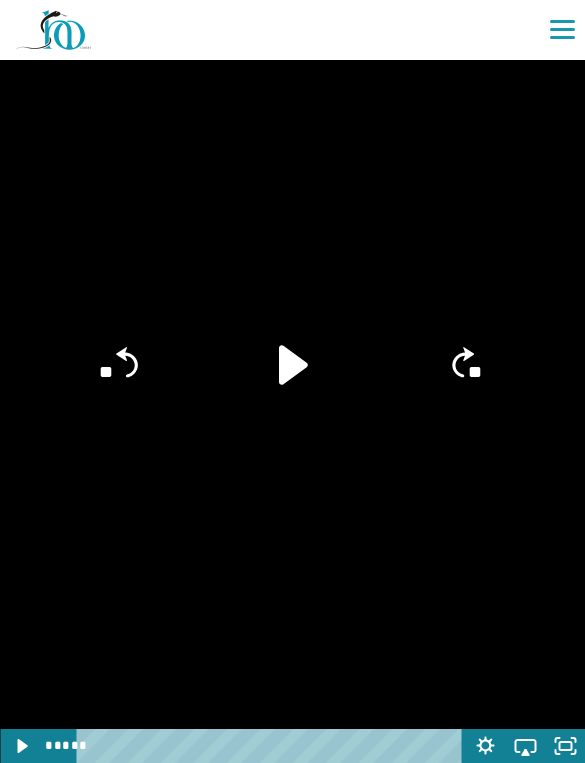 click 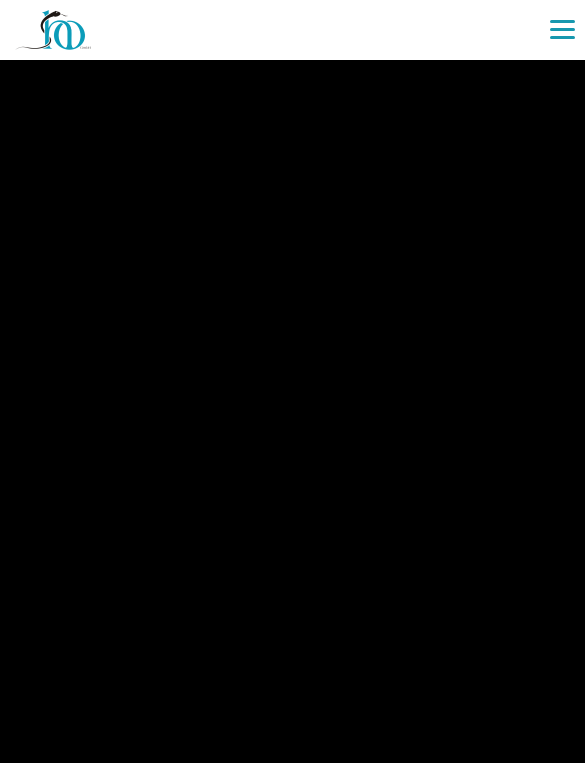 click at bounding box center (292, 381) 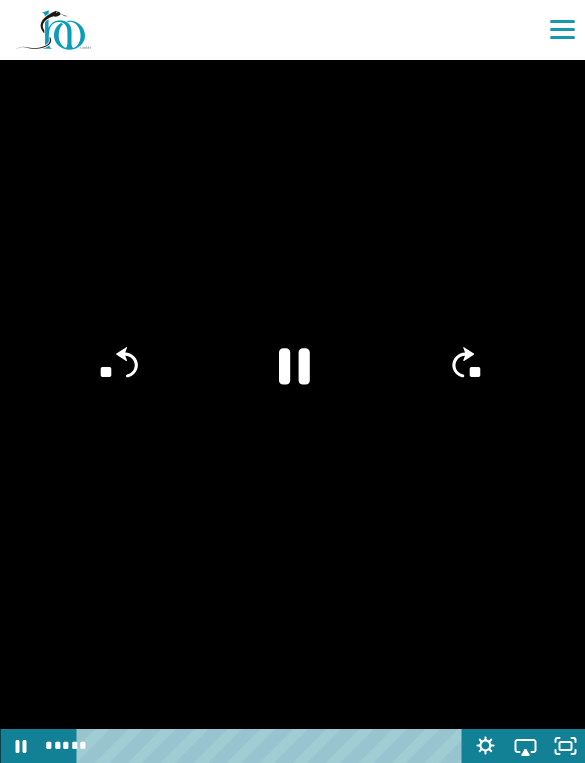 click 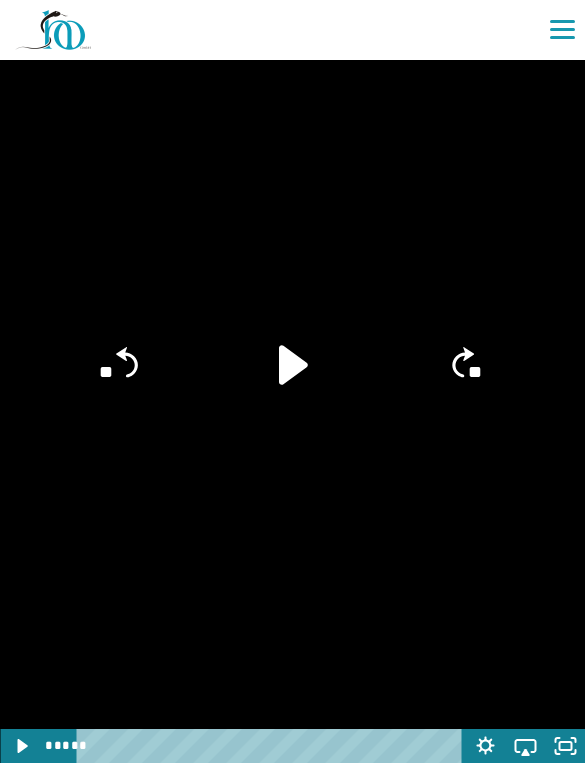 click 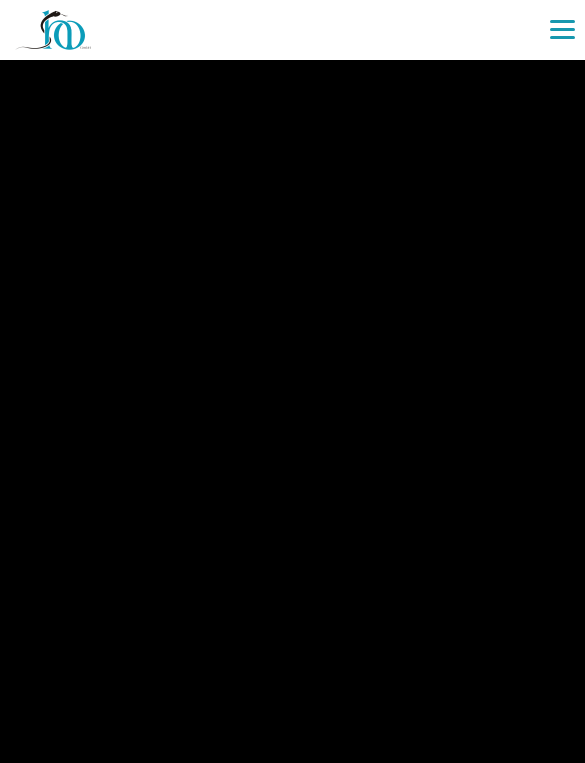 click at bounding box center [292, 381] 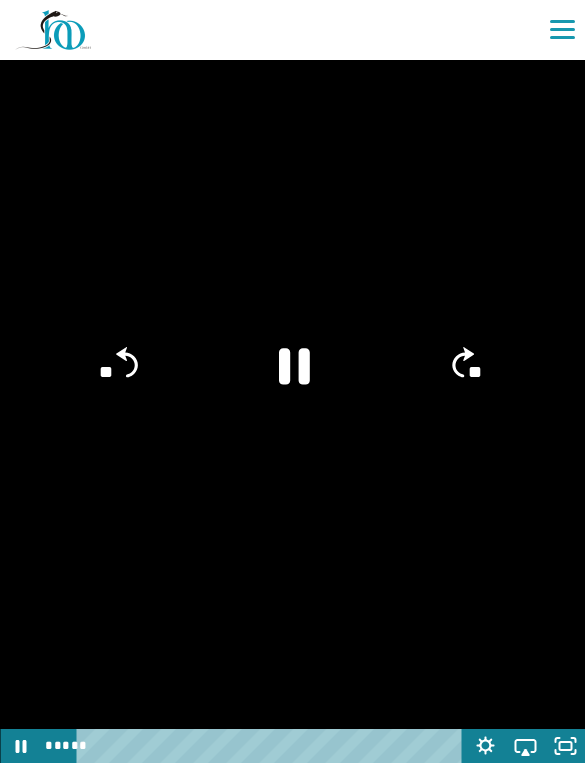 click 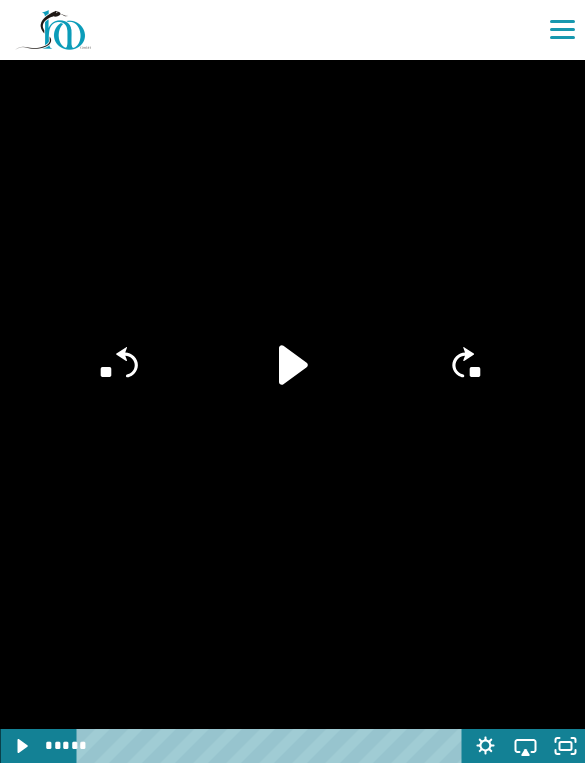 click 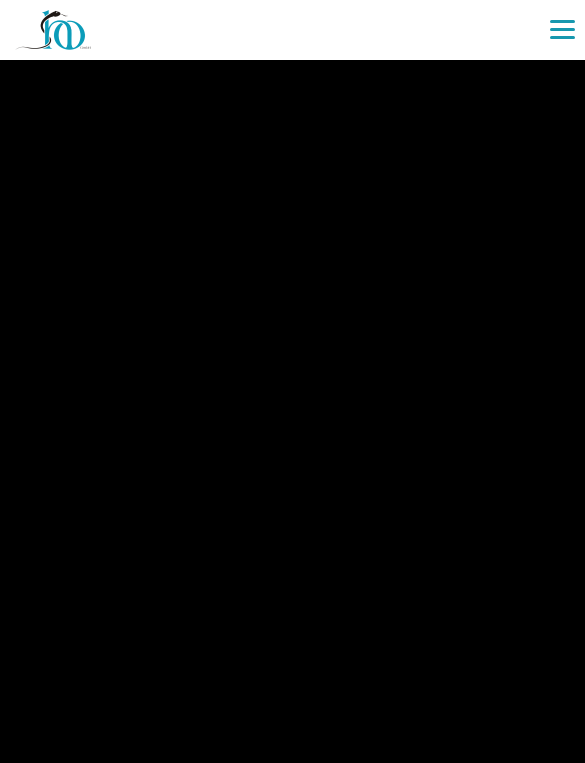 click at bounding box center [292, 381] 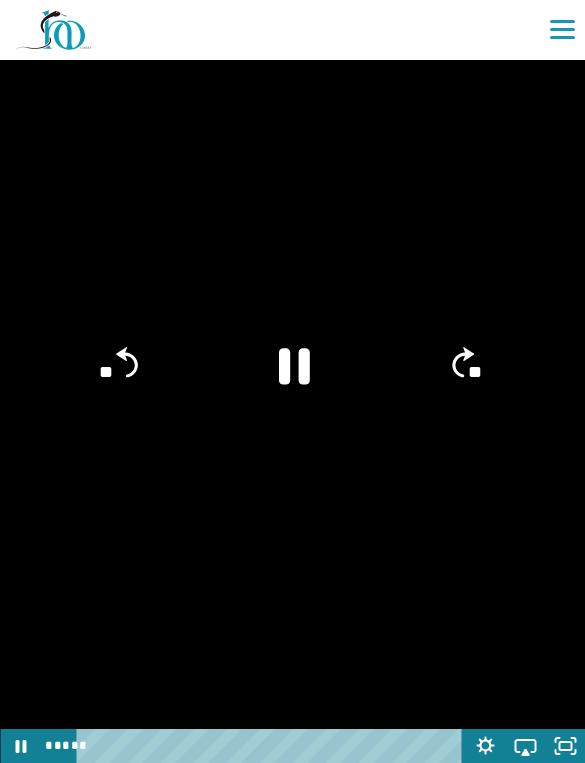 click 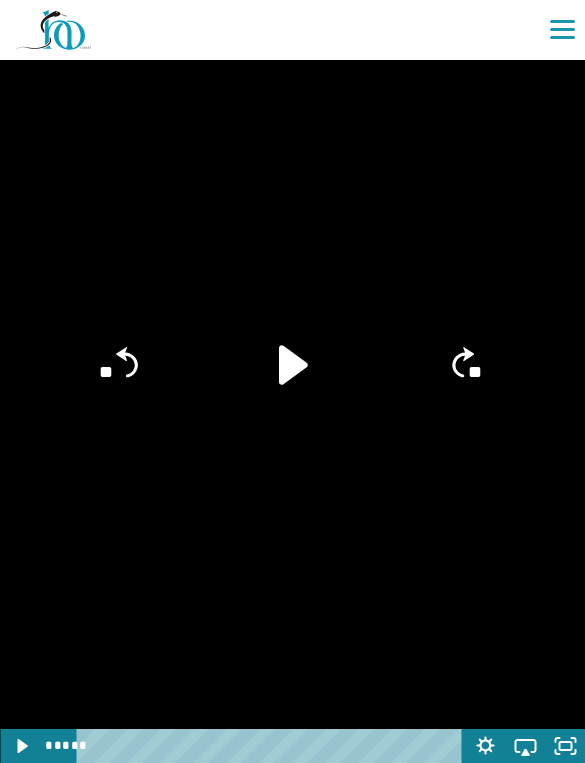 click 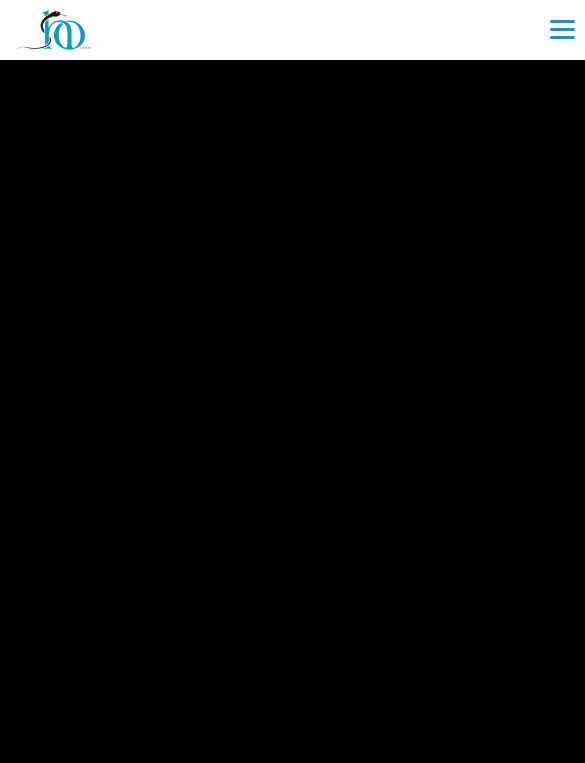 click at bounding box center [292, 381] 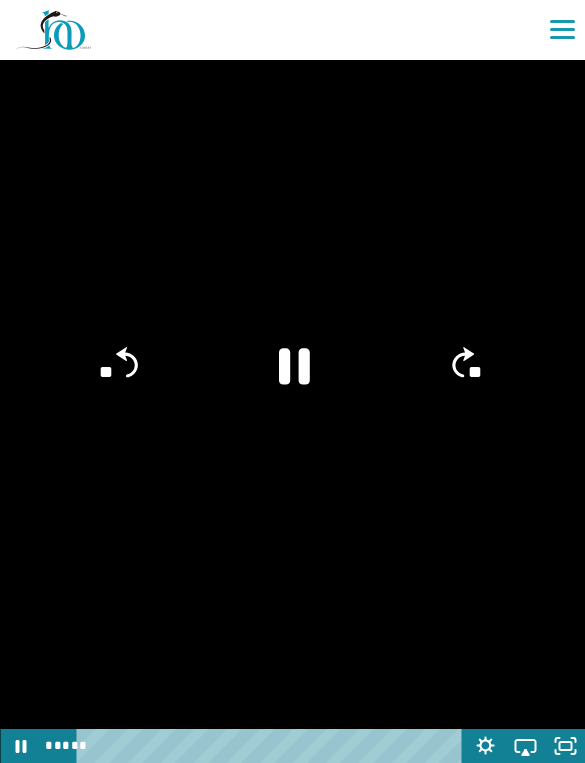 click 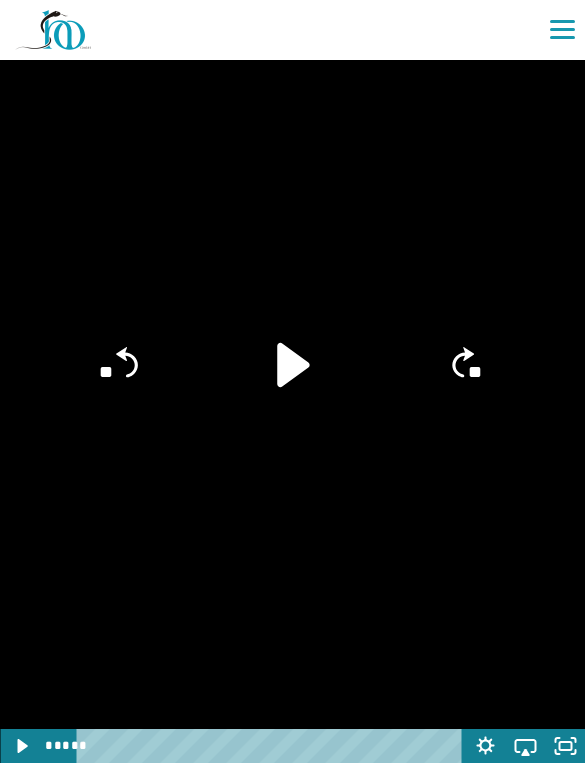 click 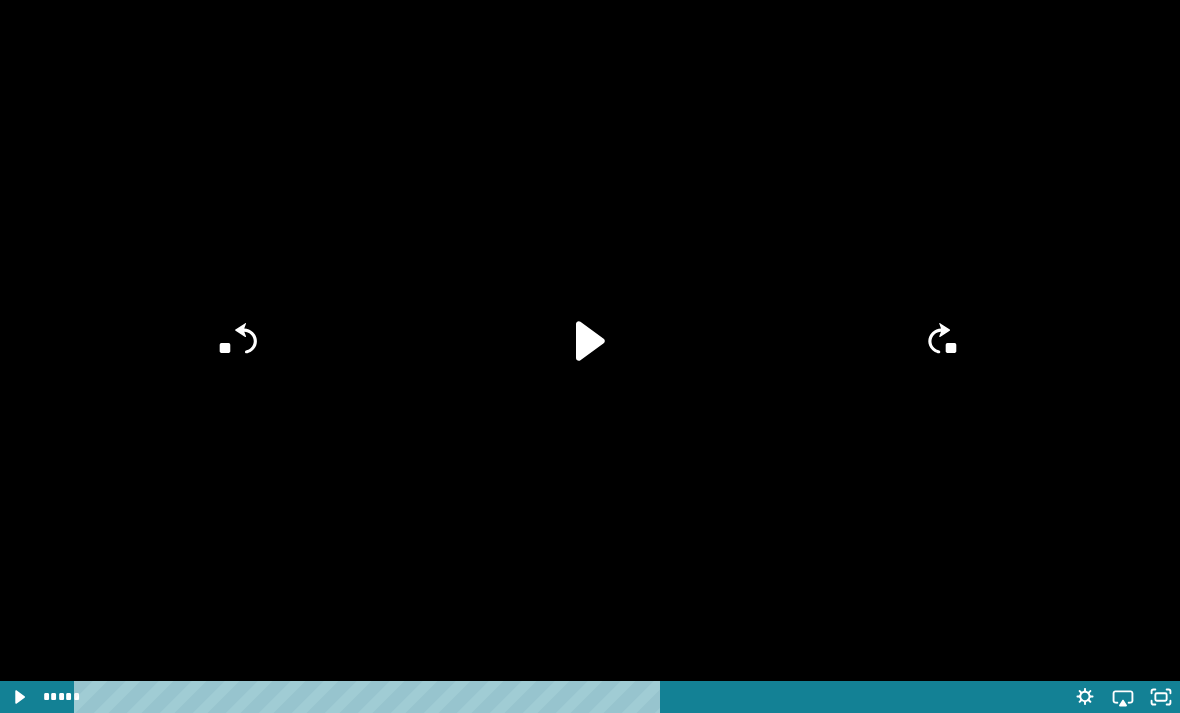 scroll, scrollTop: 3413, scrollLeft: 0, axis: vertical 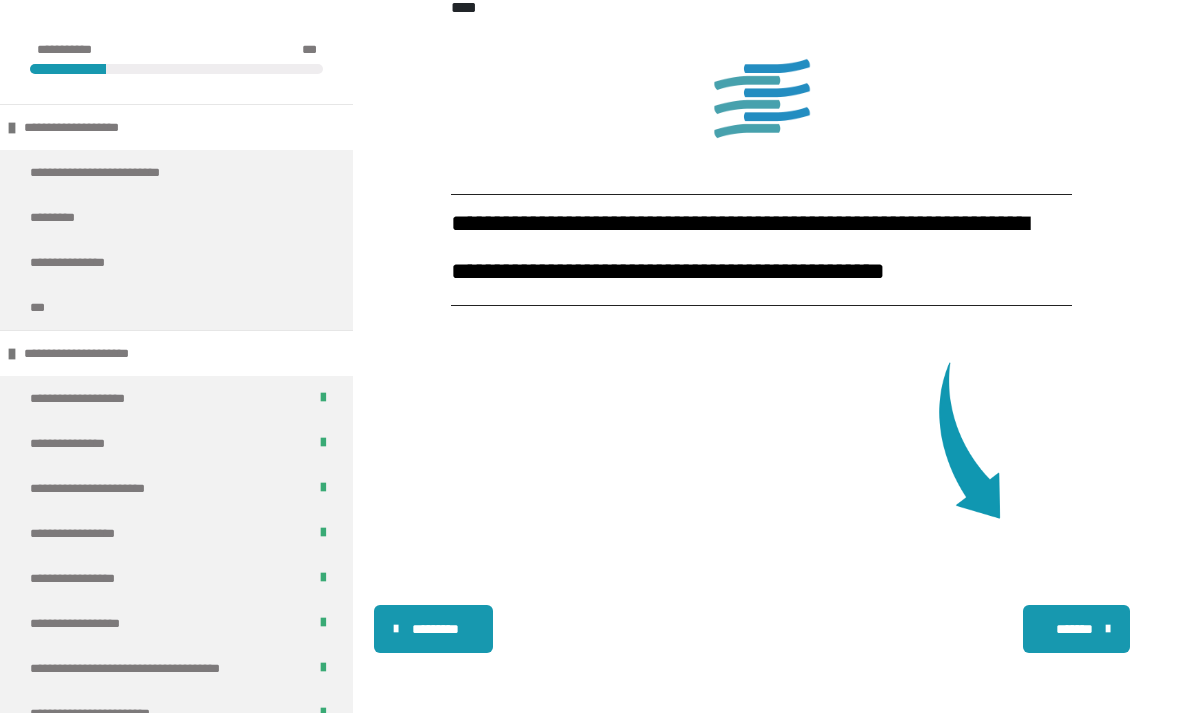 click on "*******" at bounding box center [1074, 629] 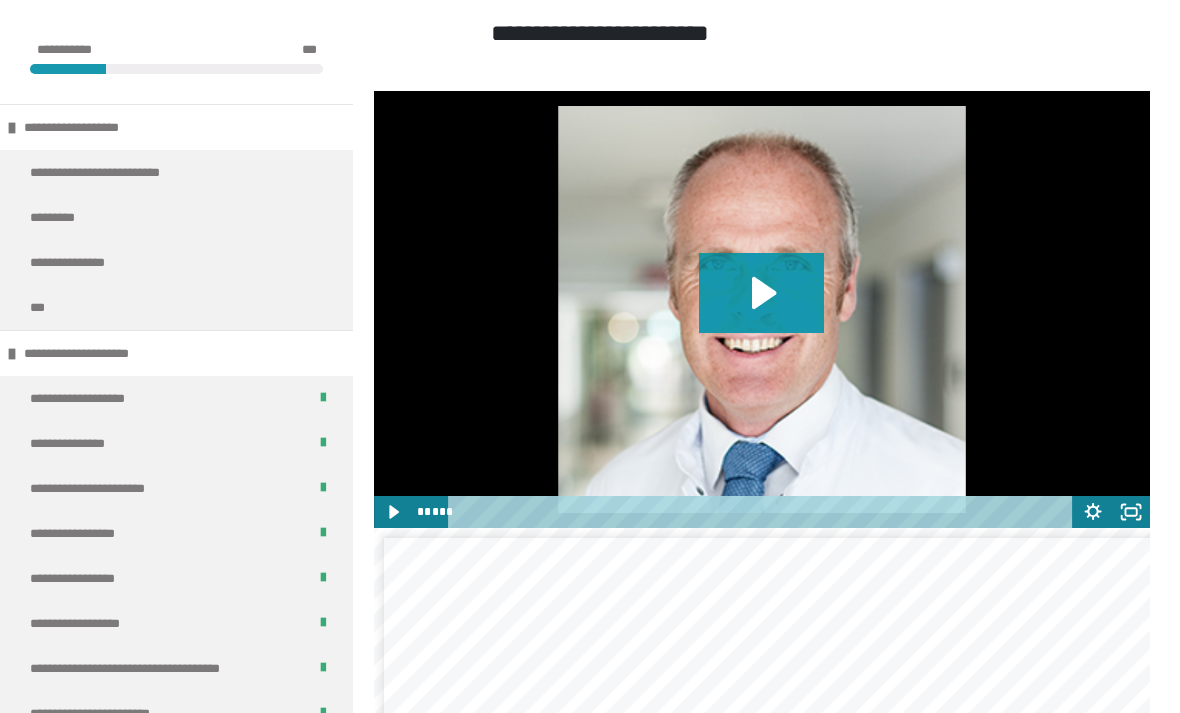 scroll, scrollTop: 601, scrollLeft: 0, axis: vertical 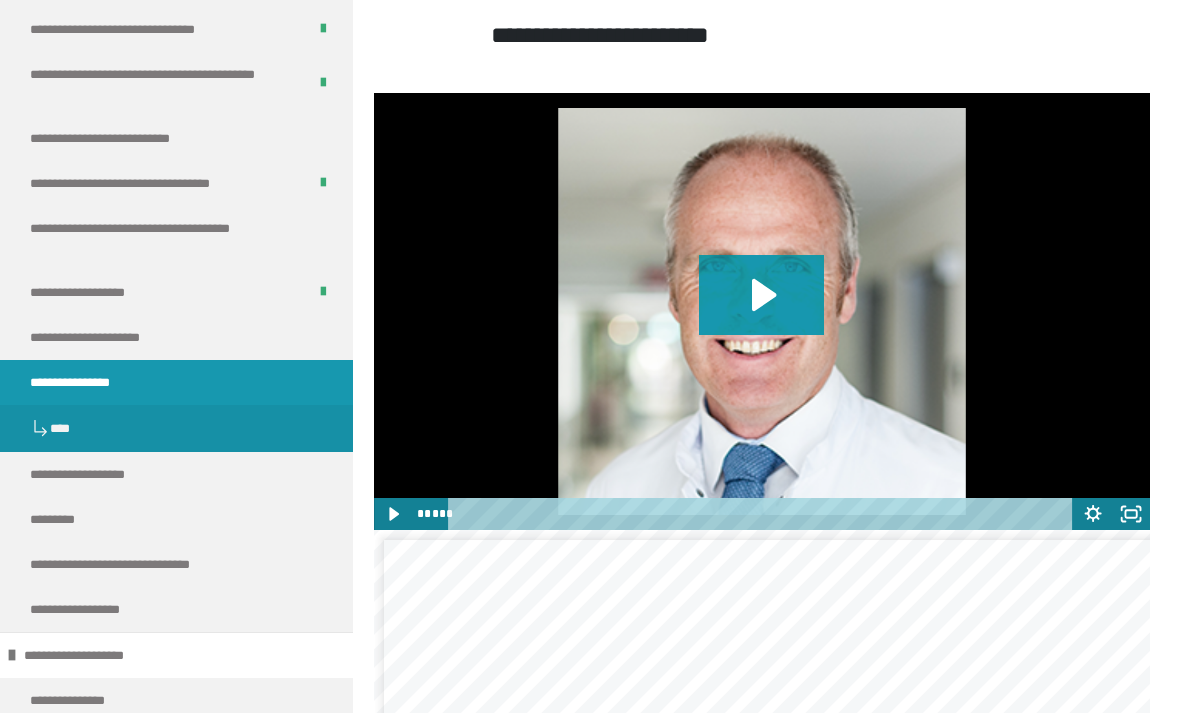click on "**********" at bounding box center [94, 474] 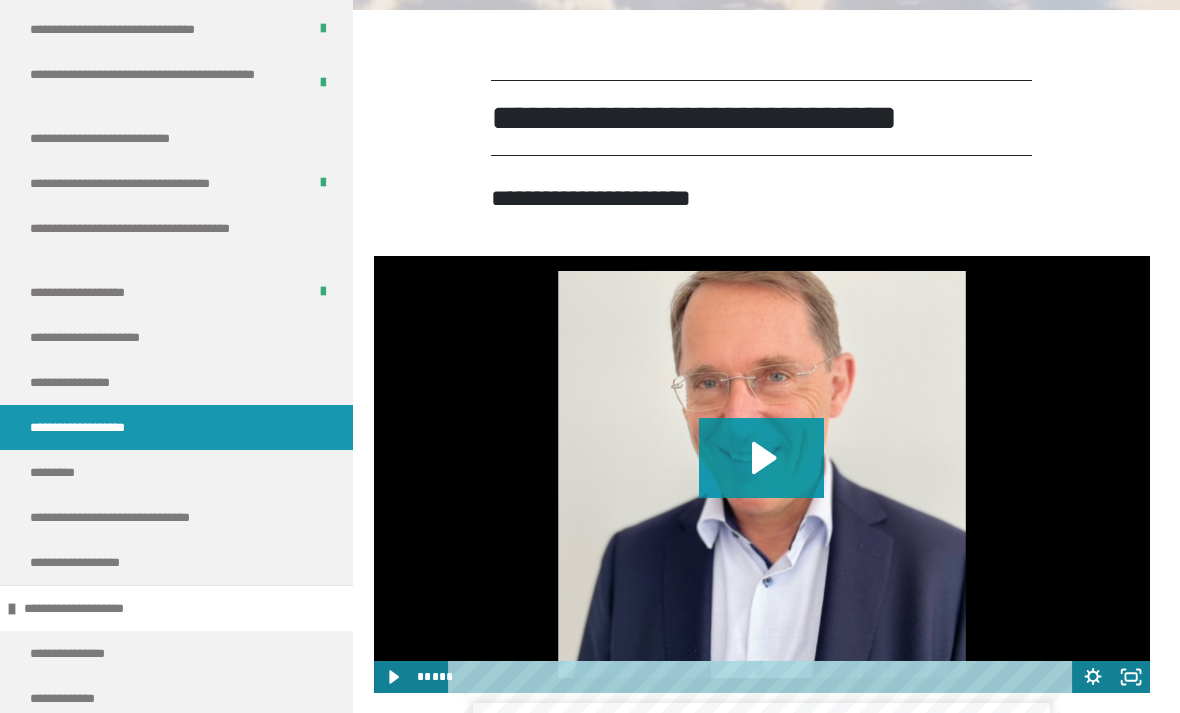 click on "*********" at bounding box center (61, 472) 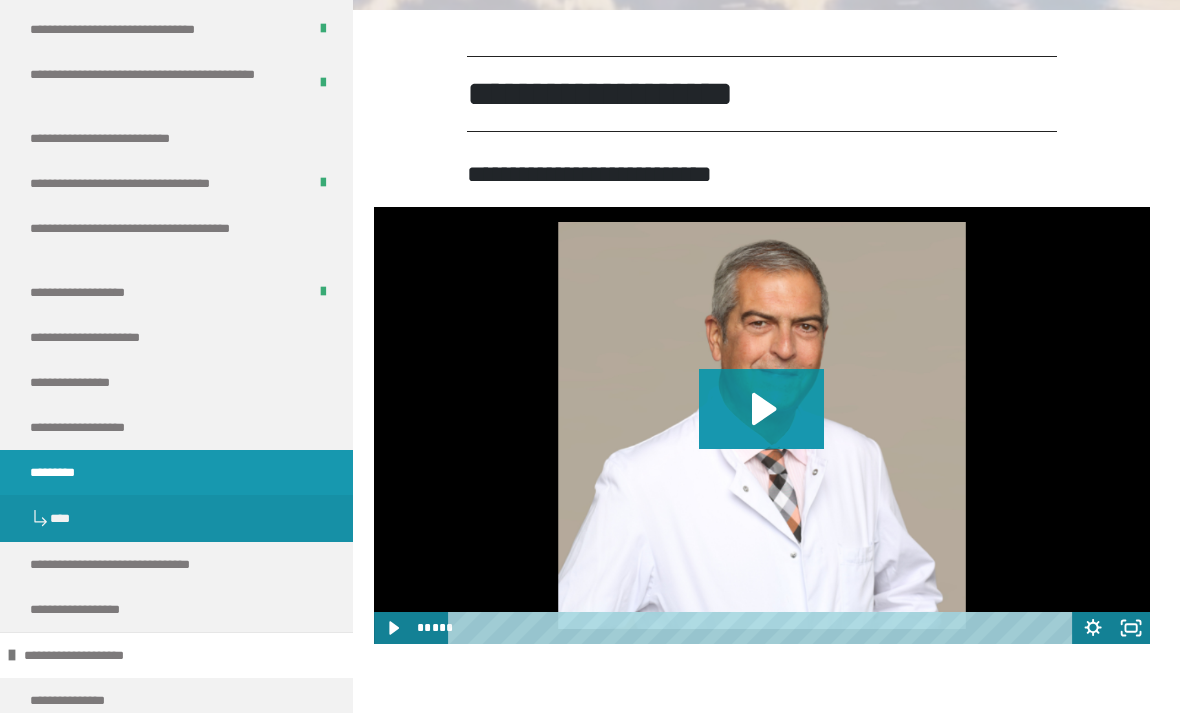 click on "**********" at bounding box center [138, 564] 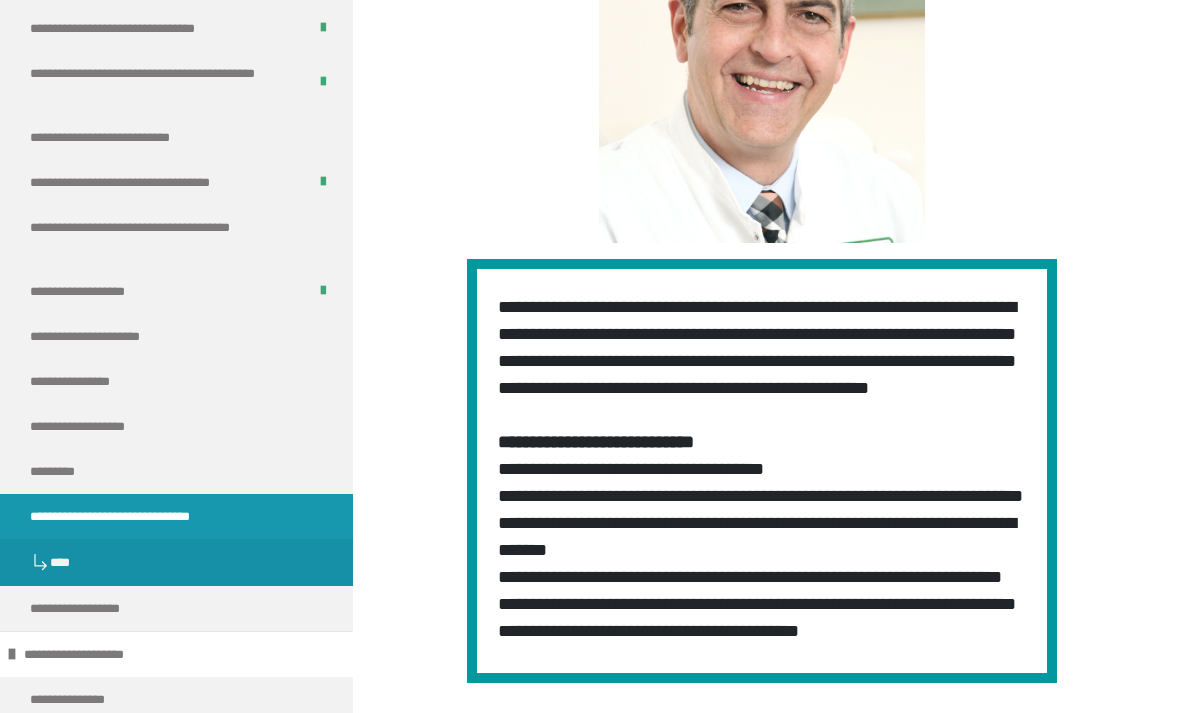 scroll, scrollTop: 872, scrollLeft: 0, axis: vertical 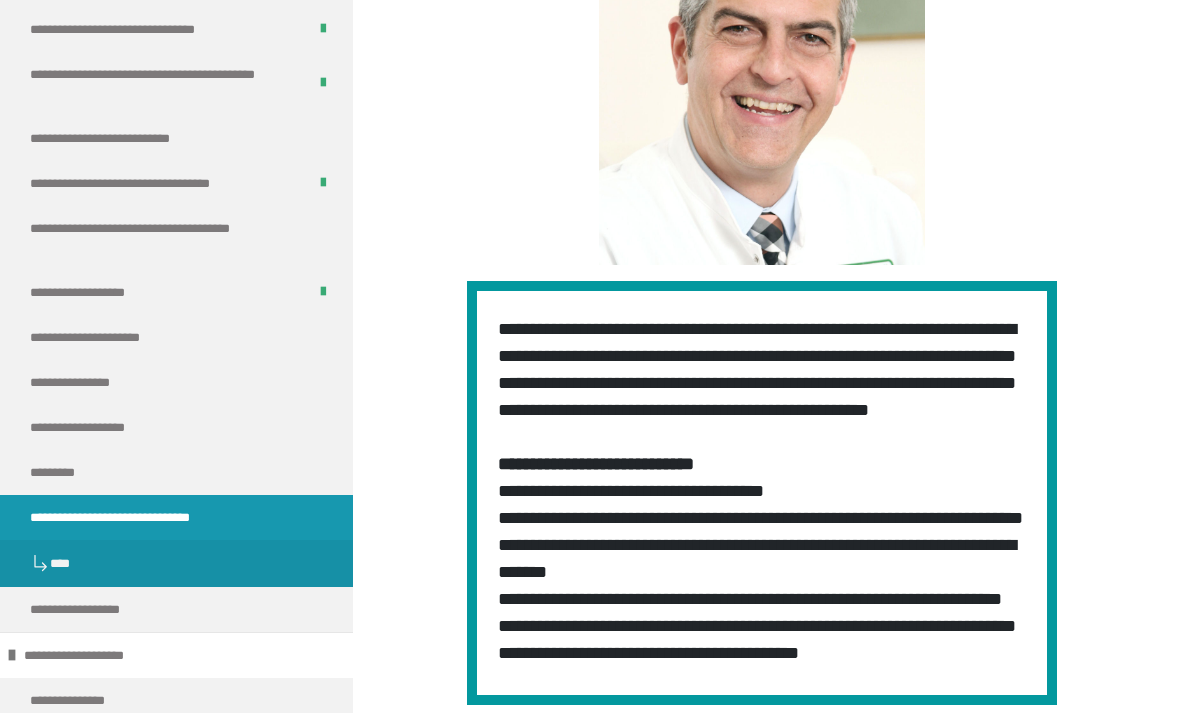 click on "**********" at bounding box center [84, 382] 